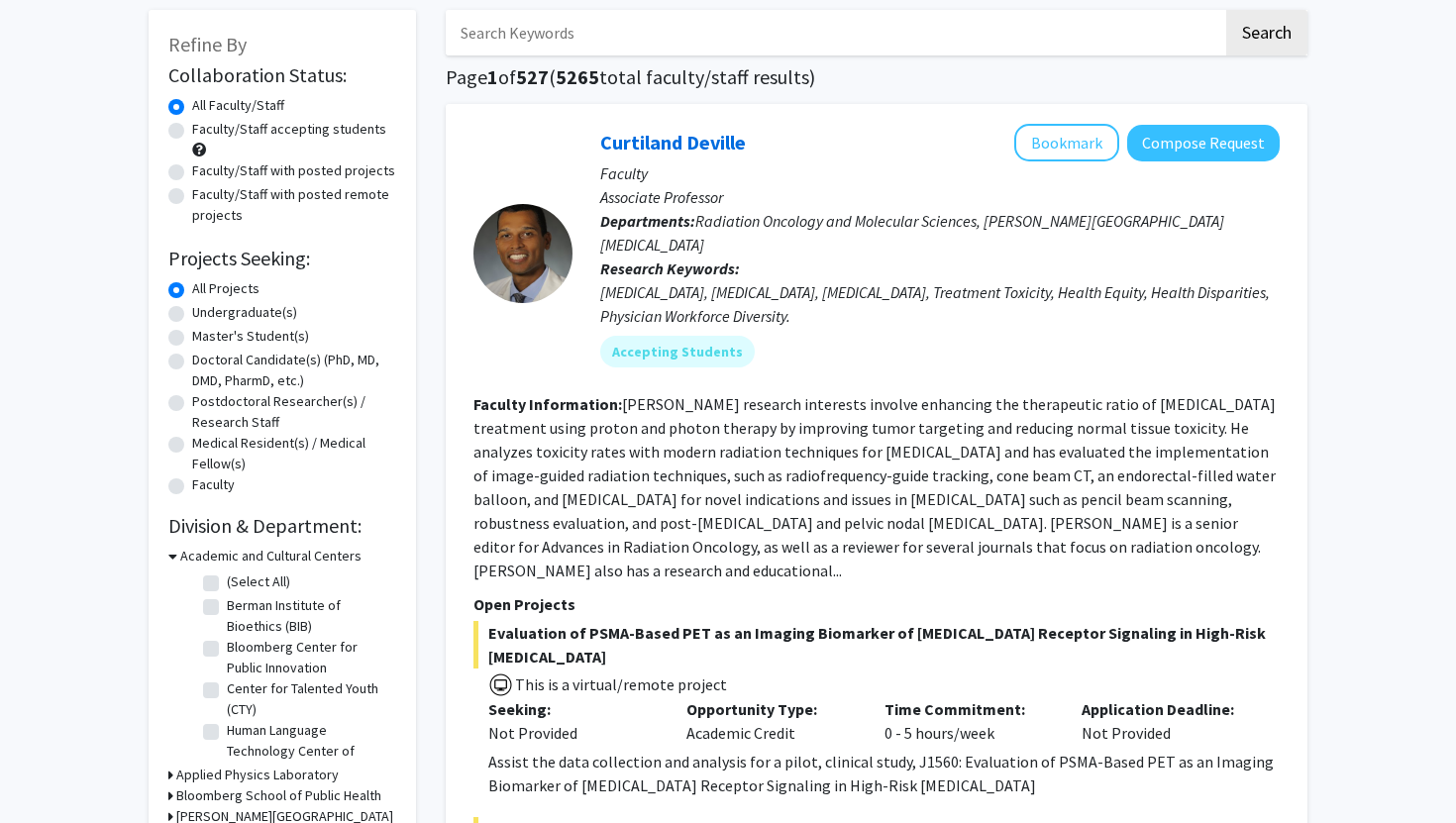 scroll, scrollTop: 0, scrollLeft: 0, axis: both 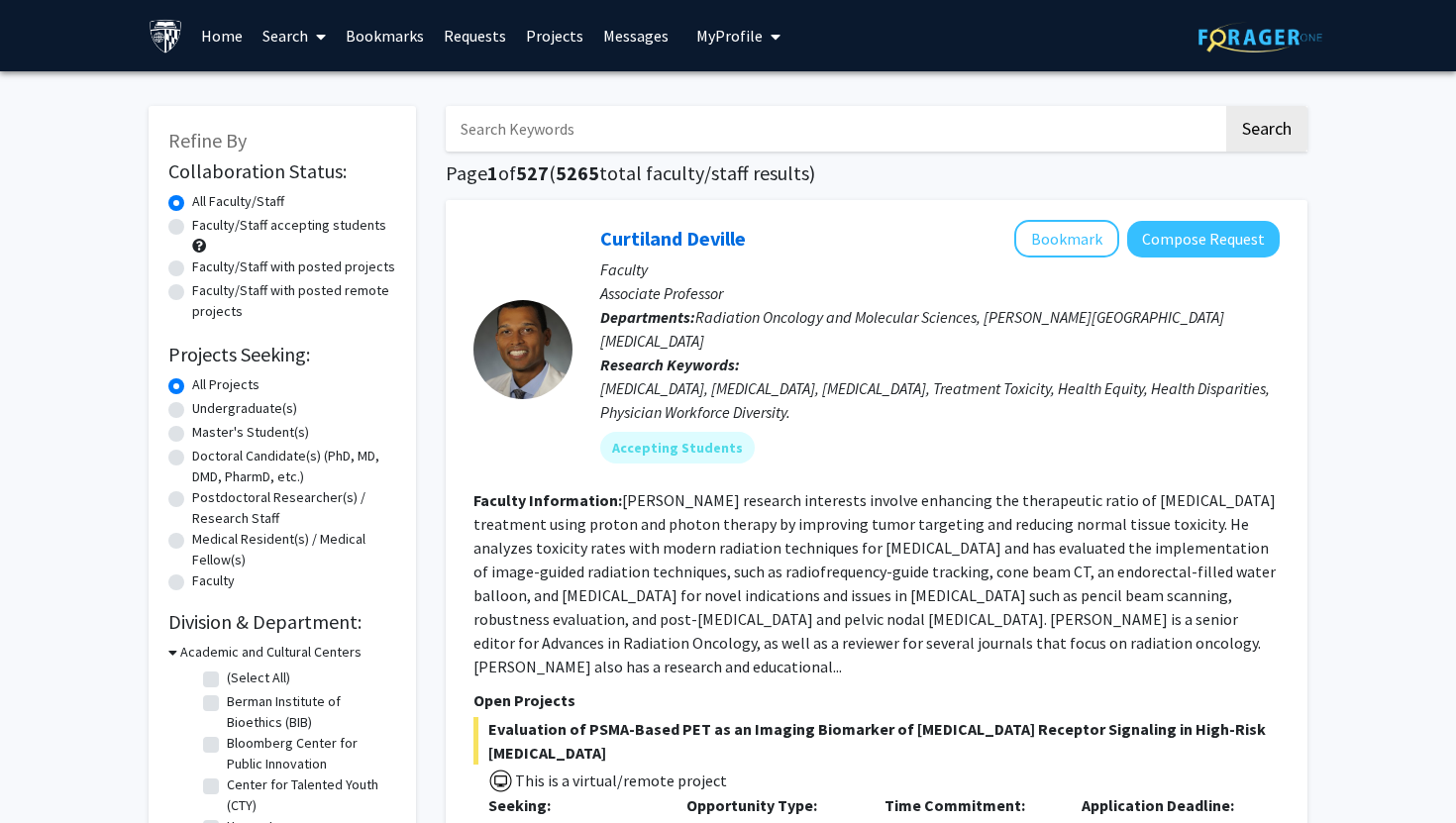 click at bounding box center [834, 129] 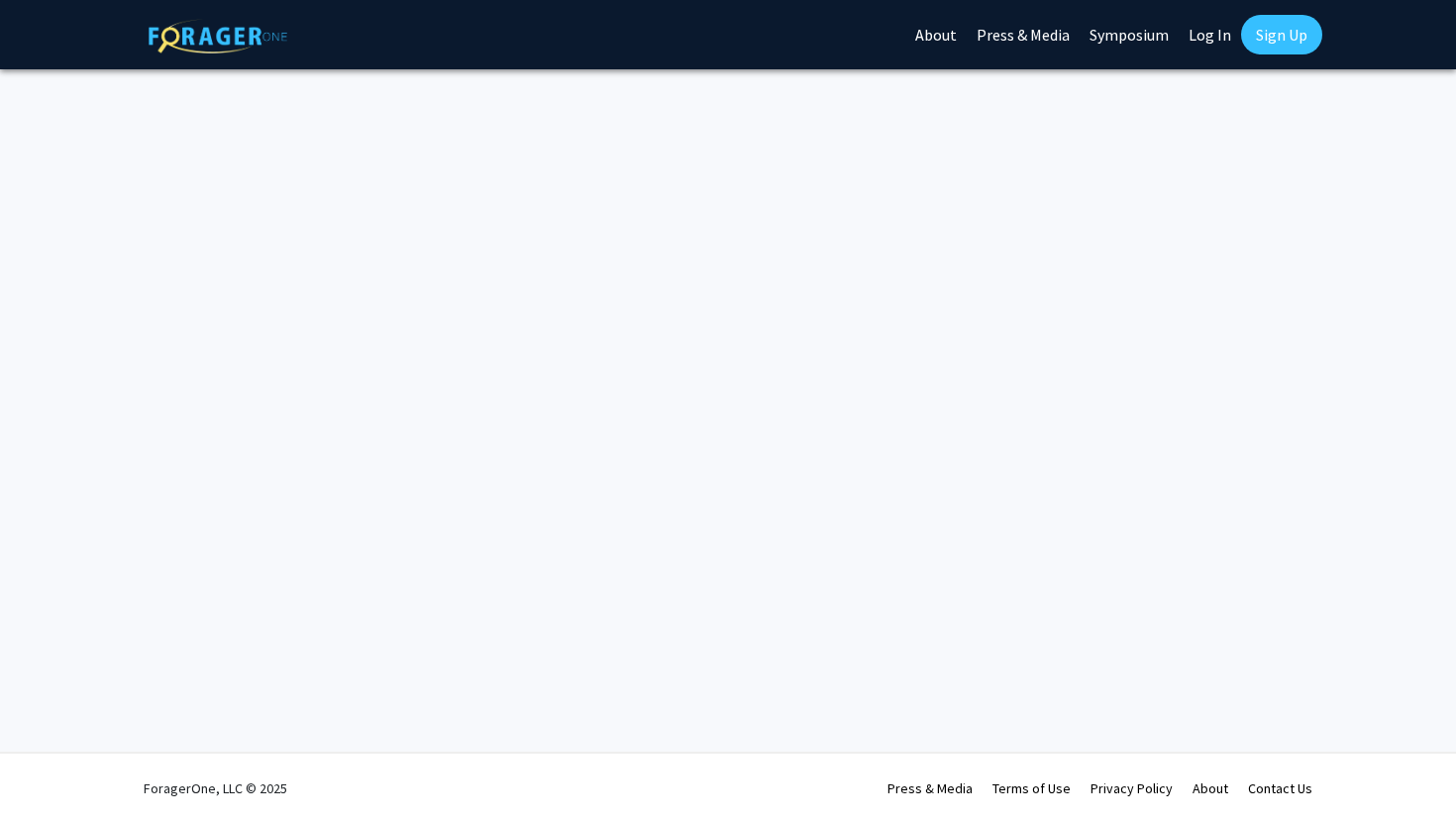 scroll, scrollTop: 0, scrollLeft: 0, axis: both 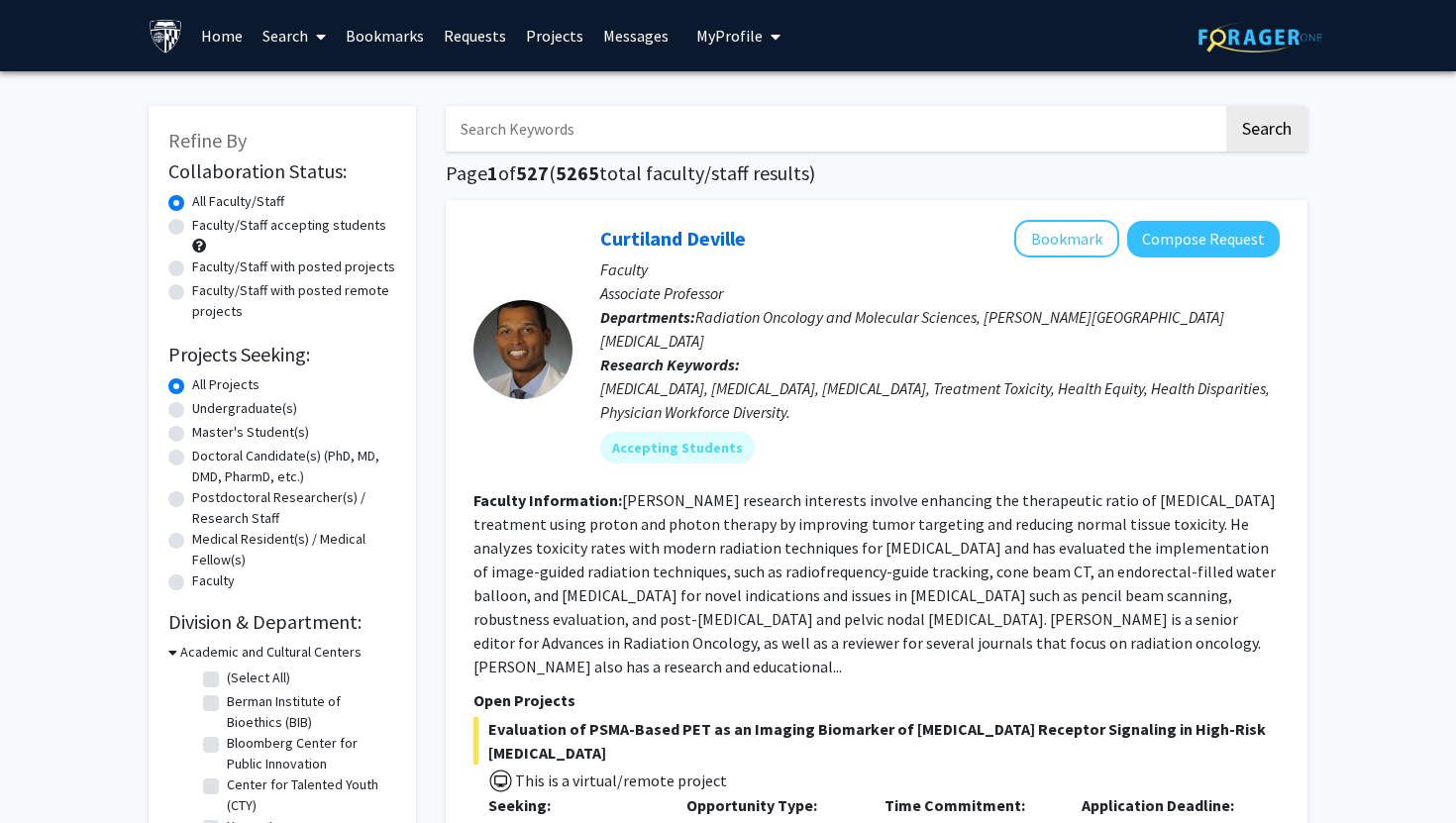 click on "Faculty/Staff accepting students" 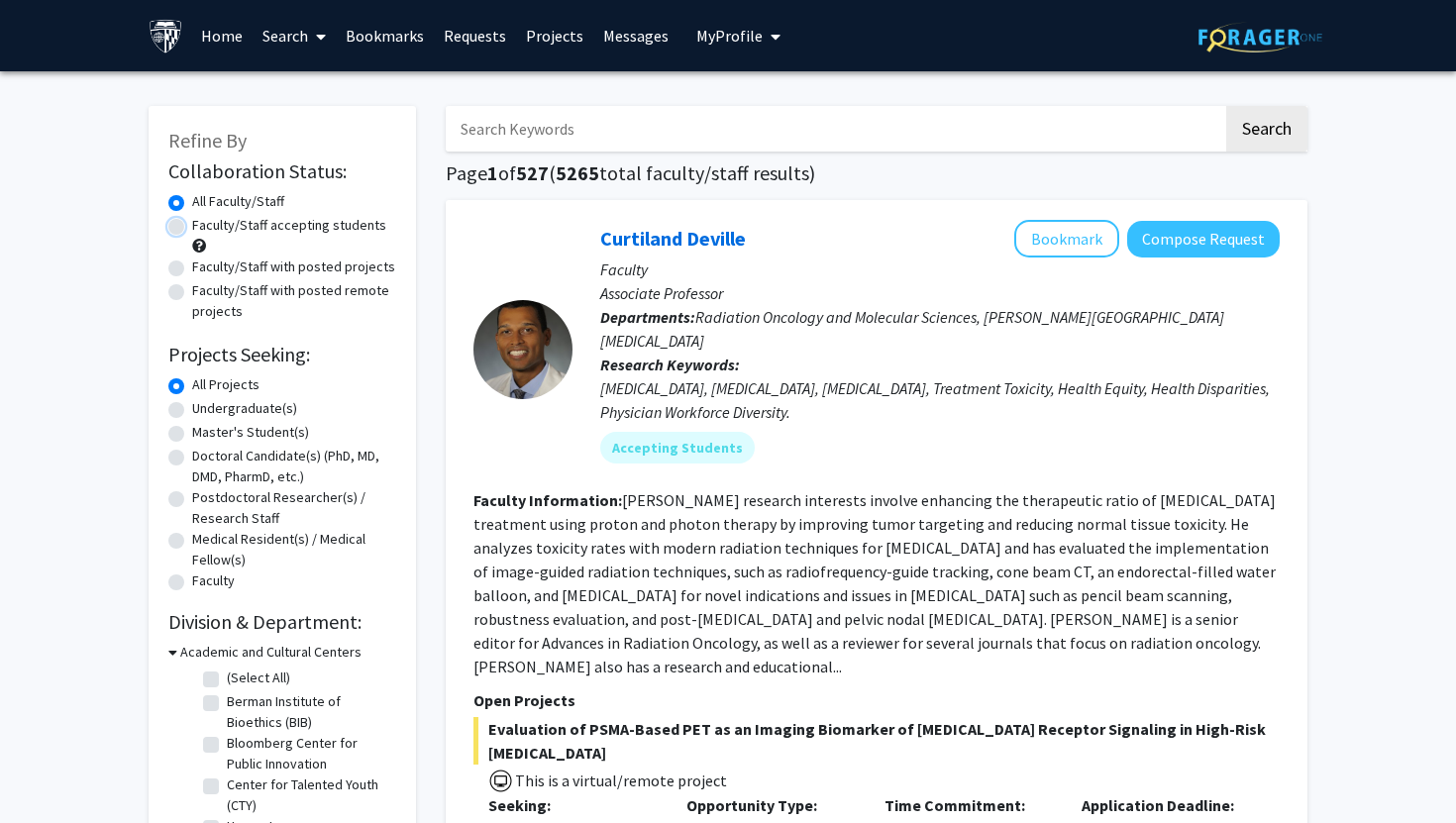 click on "Faculty/Staff accepting students" at bounding box center [198, 221] 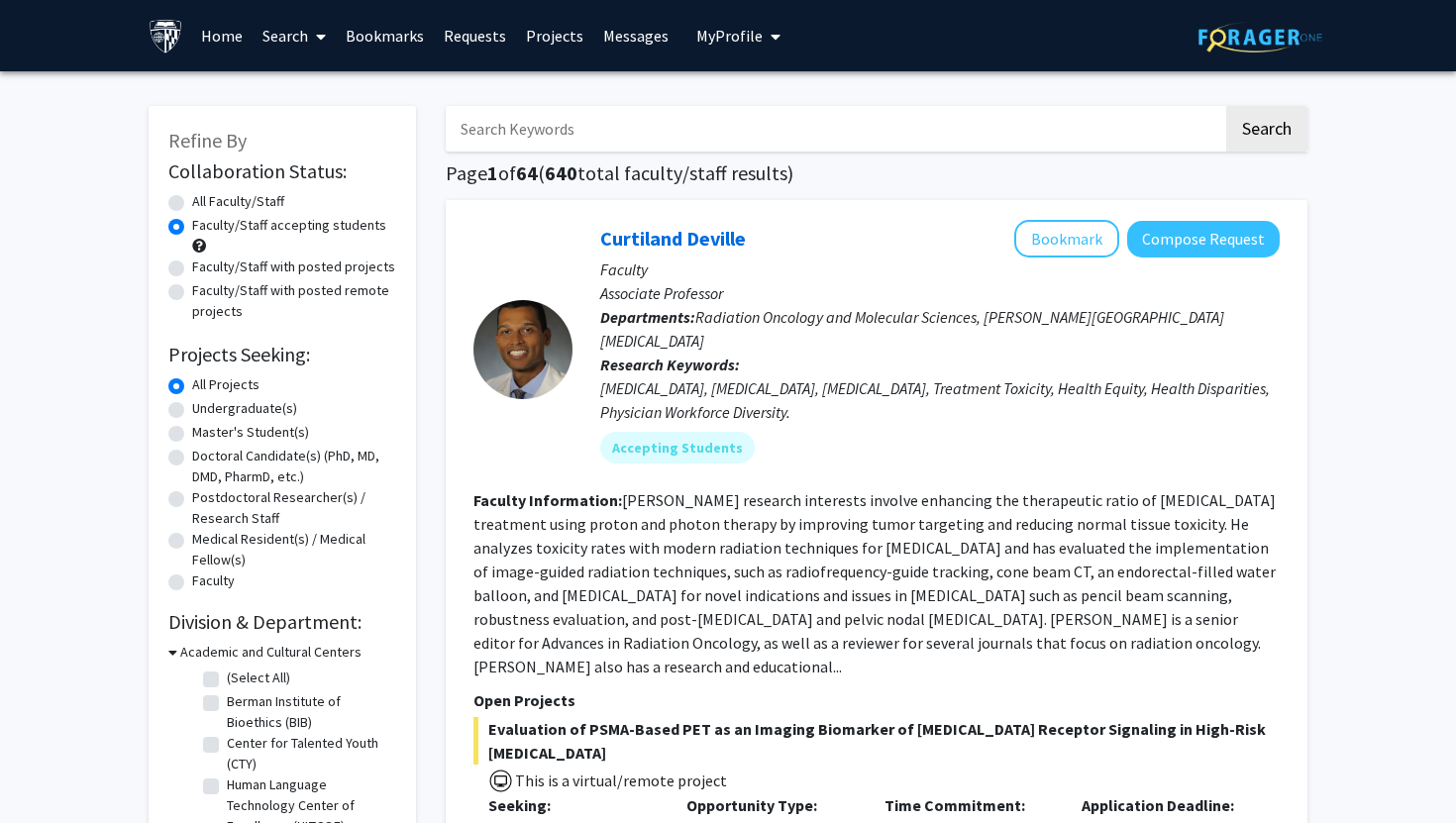 click on "All Faculty/Staff" 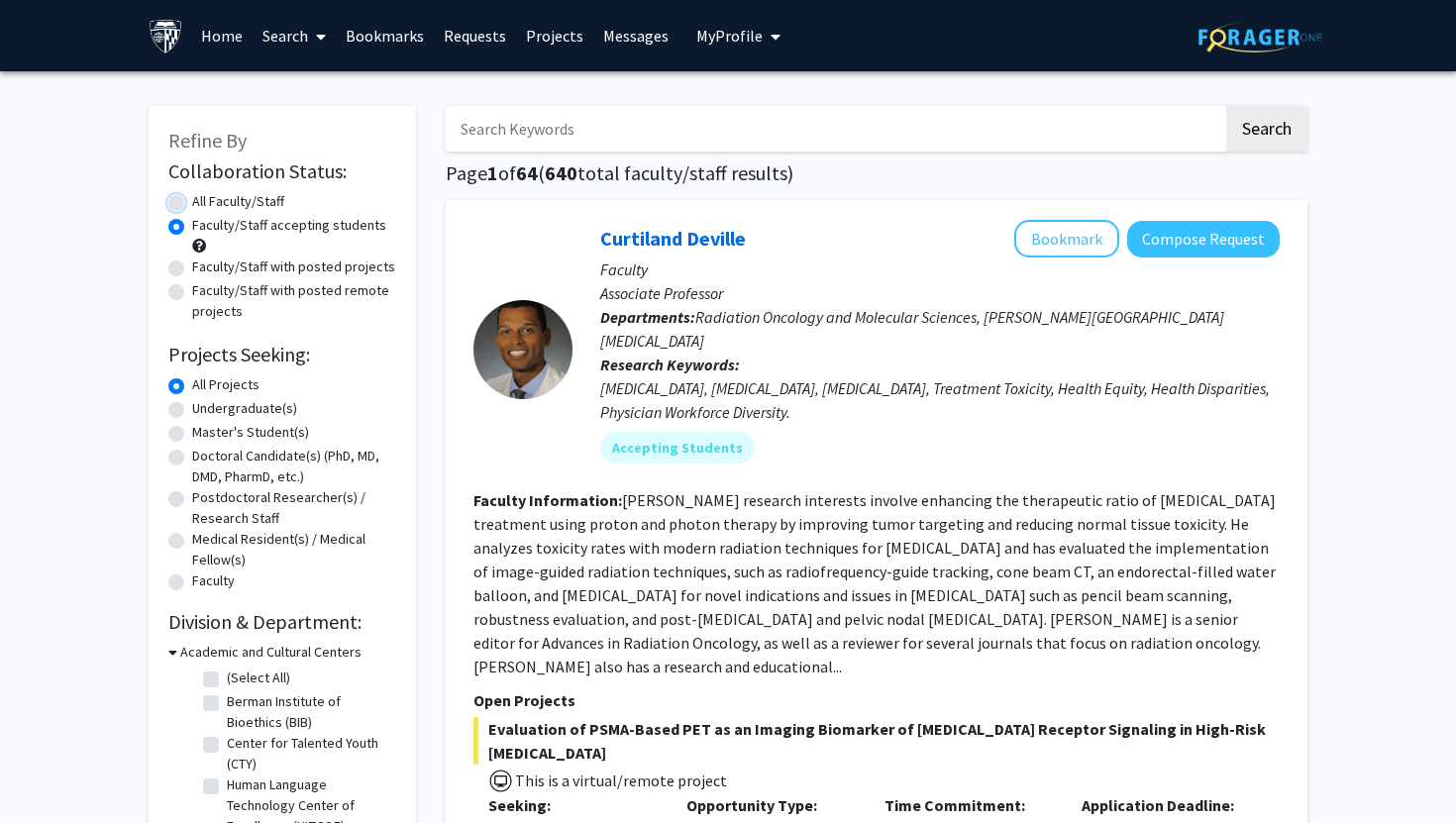 radio on "true" 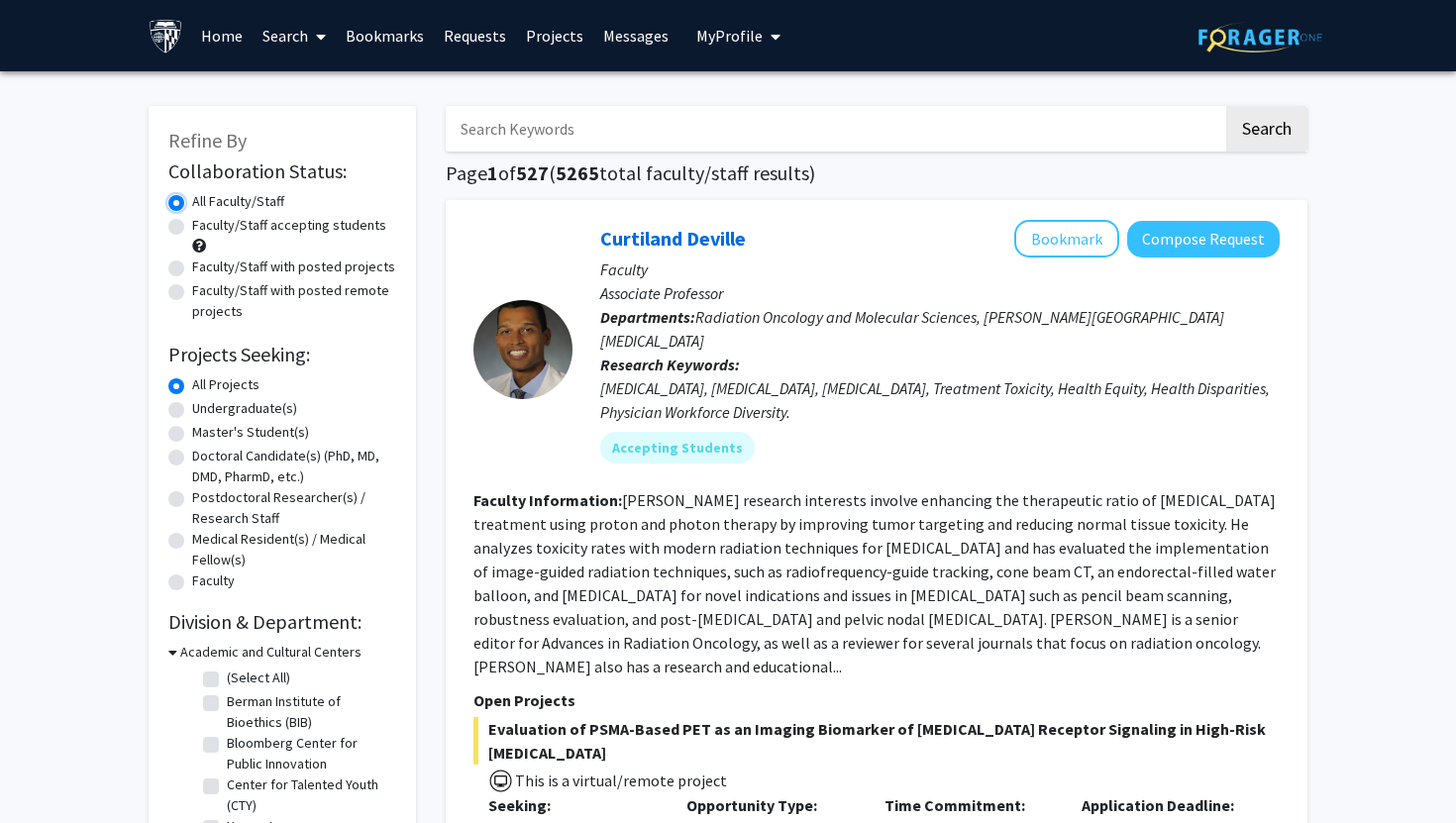 scroll, scrollTop: 388, scrollLeft: 0, axis: vertical 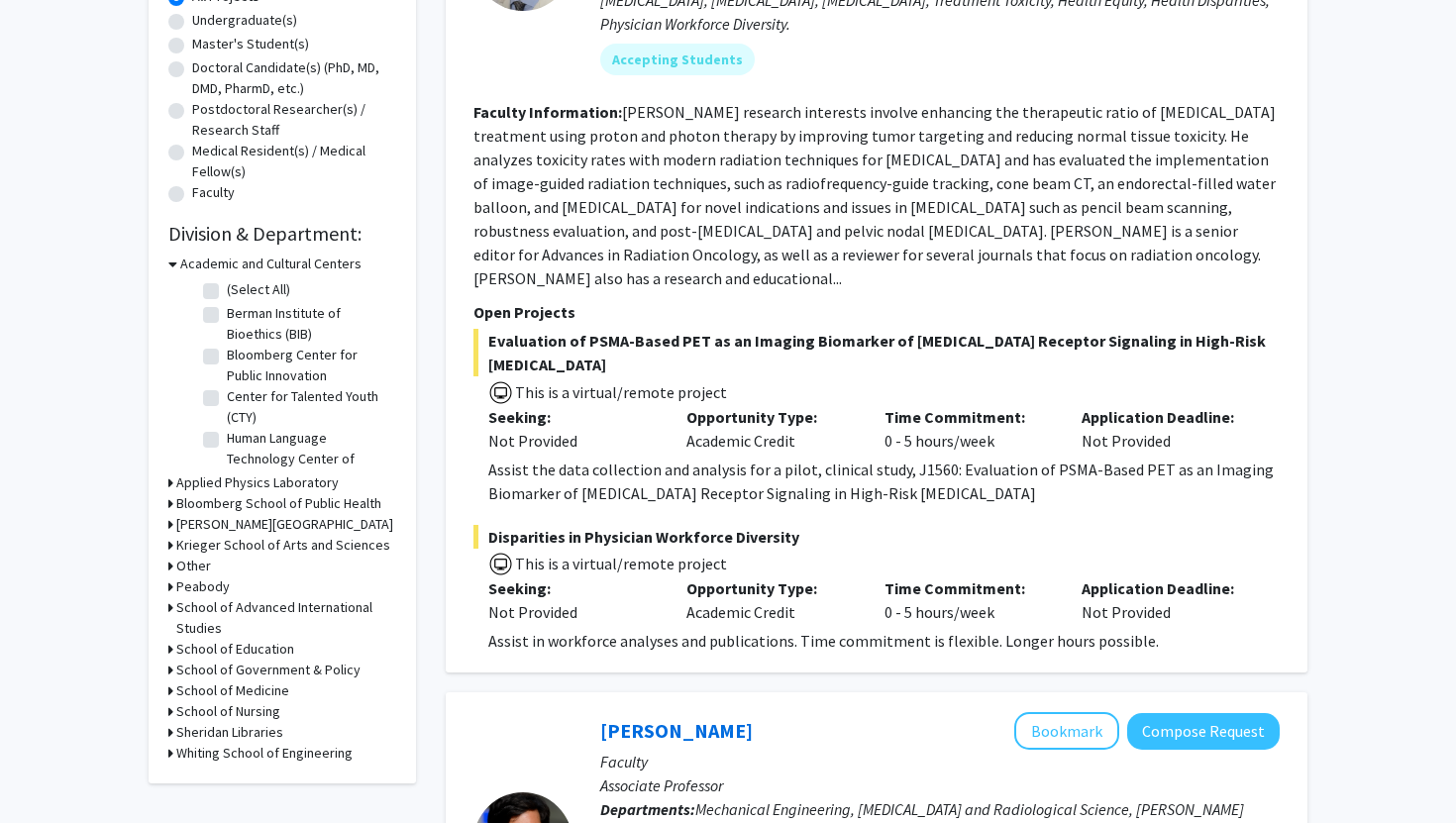 click on "Krieger School of Arts and Sciences" at bounding box center [283, 545] 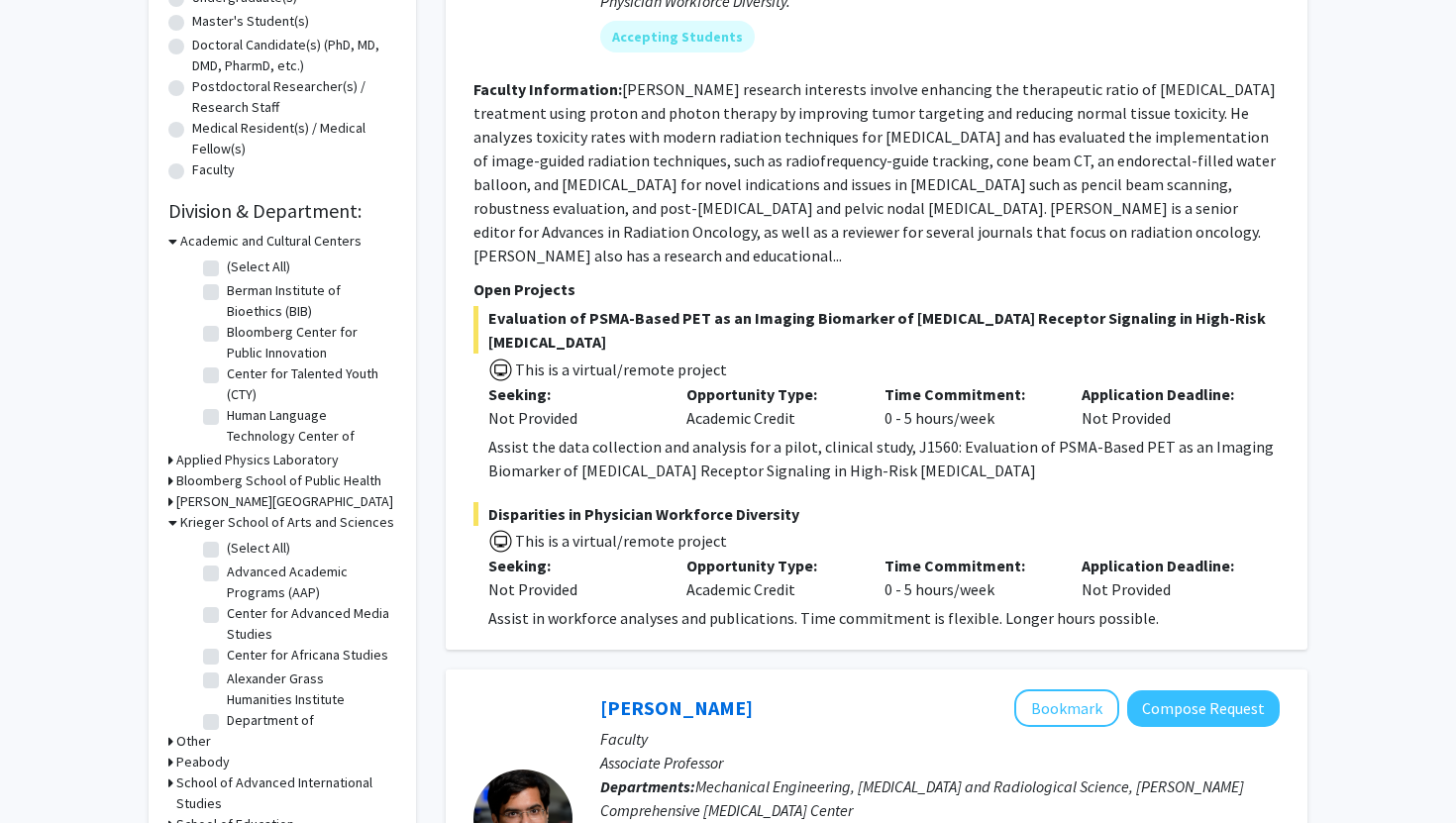scroll, scrollTop: 412, scrollLeft: 0, axis: vertical 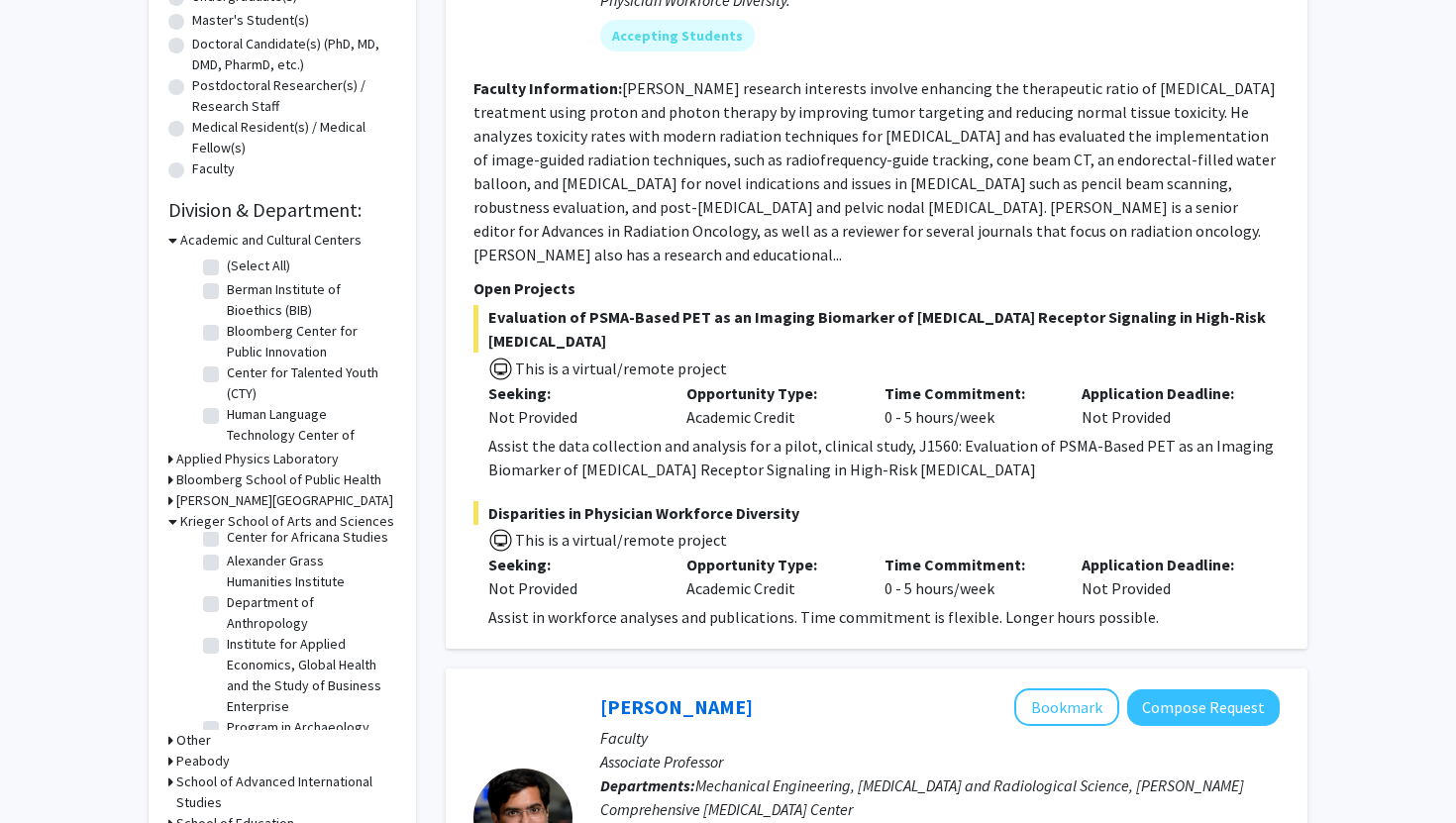 click on "Institute for Applied Economics, Global Health and the Study of Business Enterprise" 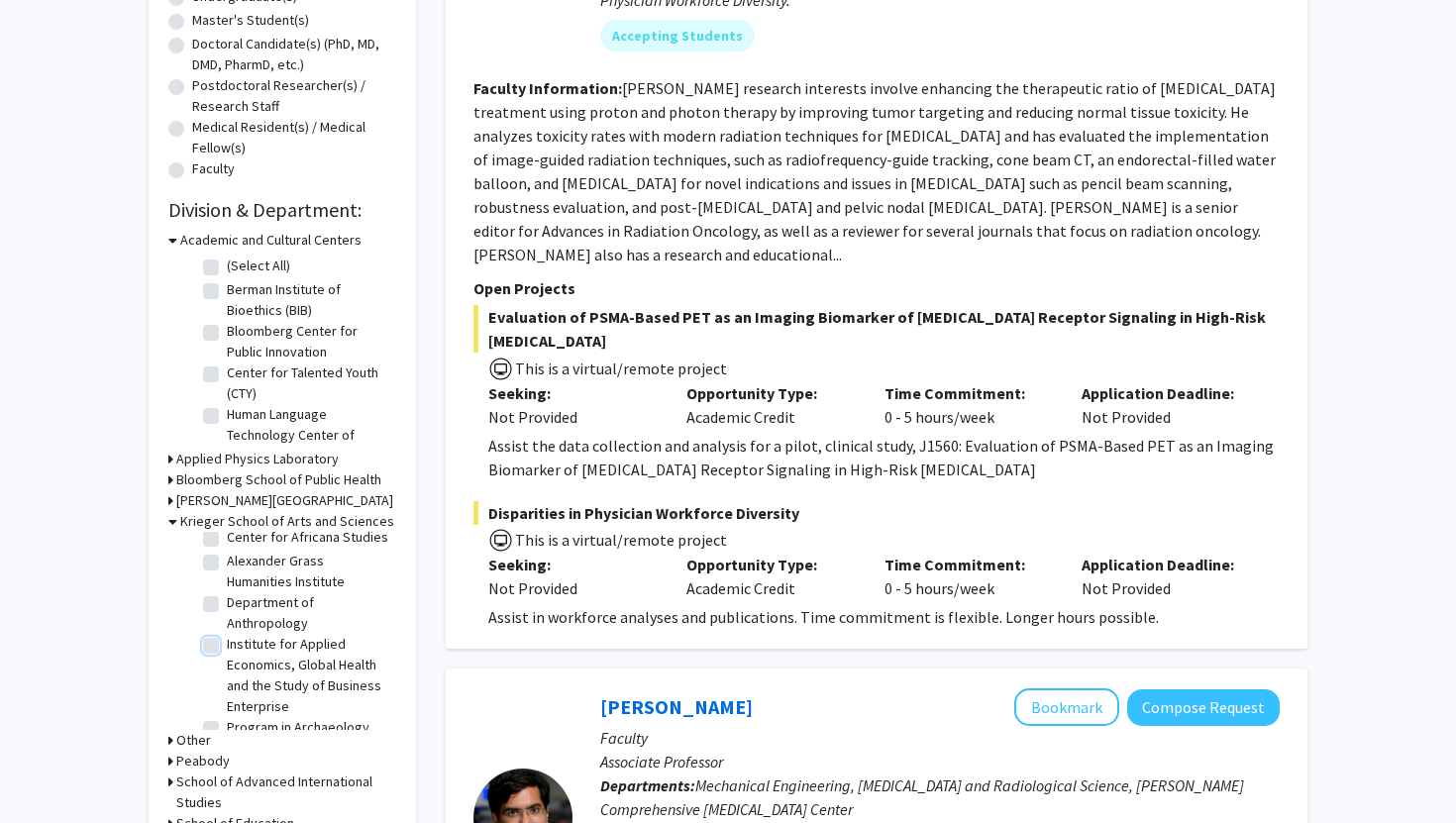 click on "Institute for Applied Economics, Global Health and the Study of Business Enterprise" at bounding box center [233, 640] 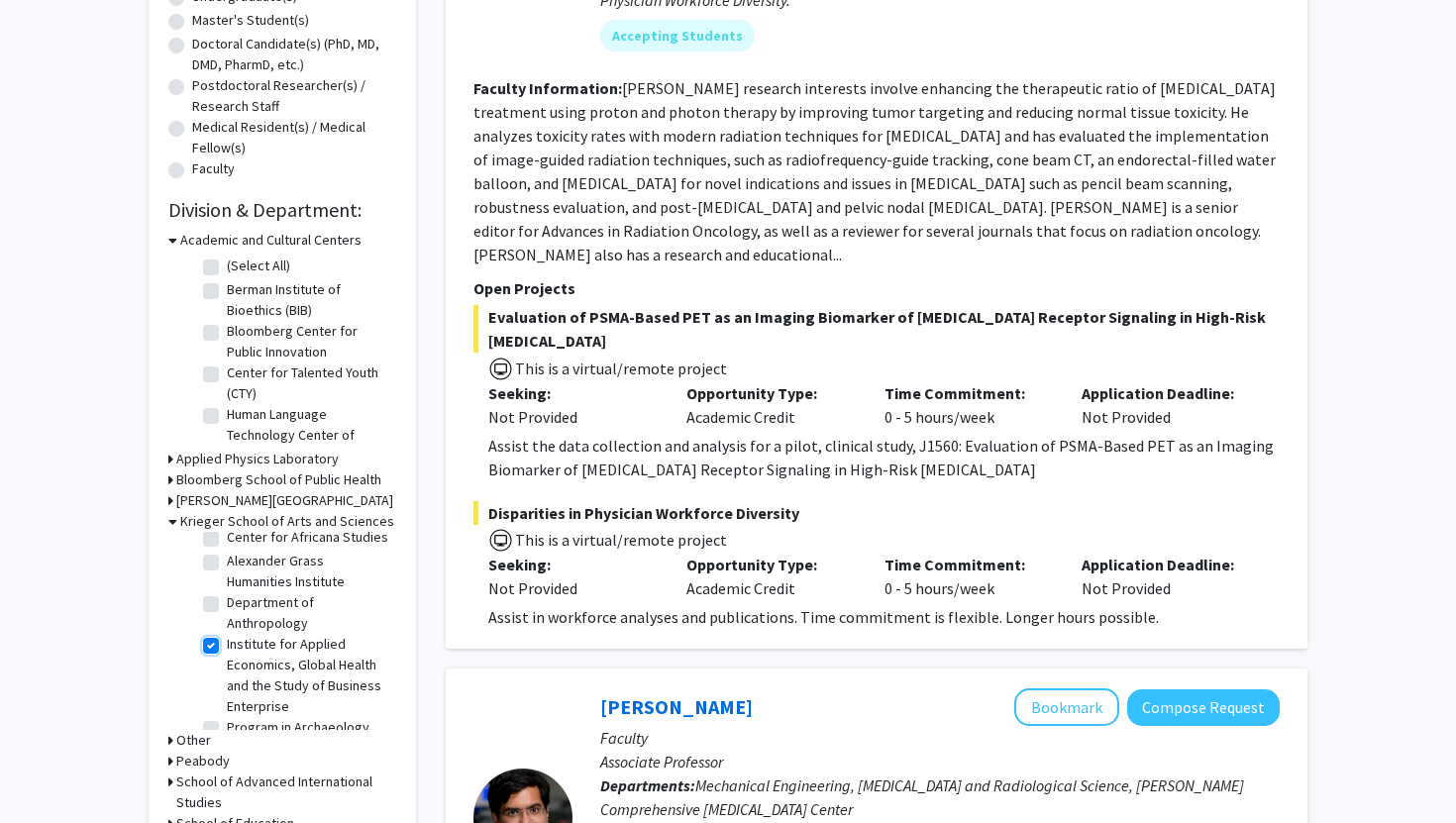 checkbox on "true" 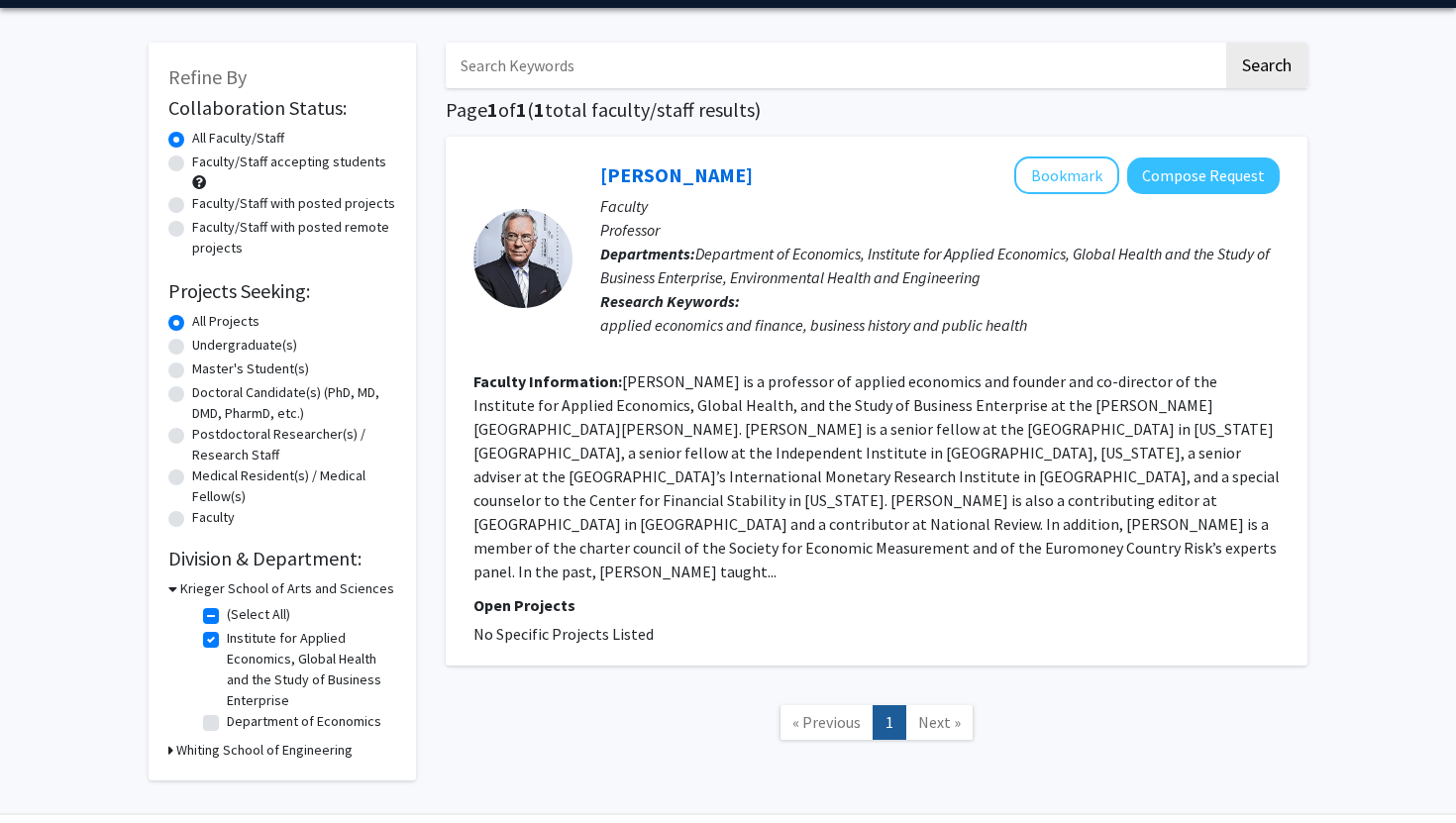 scroll, scrollTop: 65, scrollLeft: 0, axis: vertical 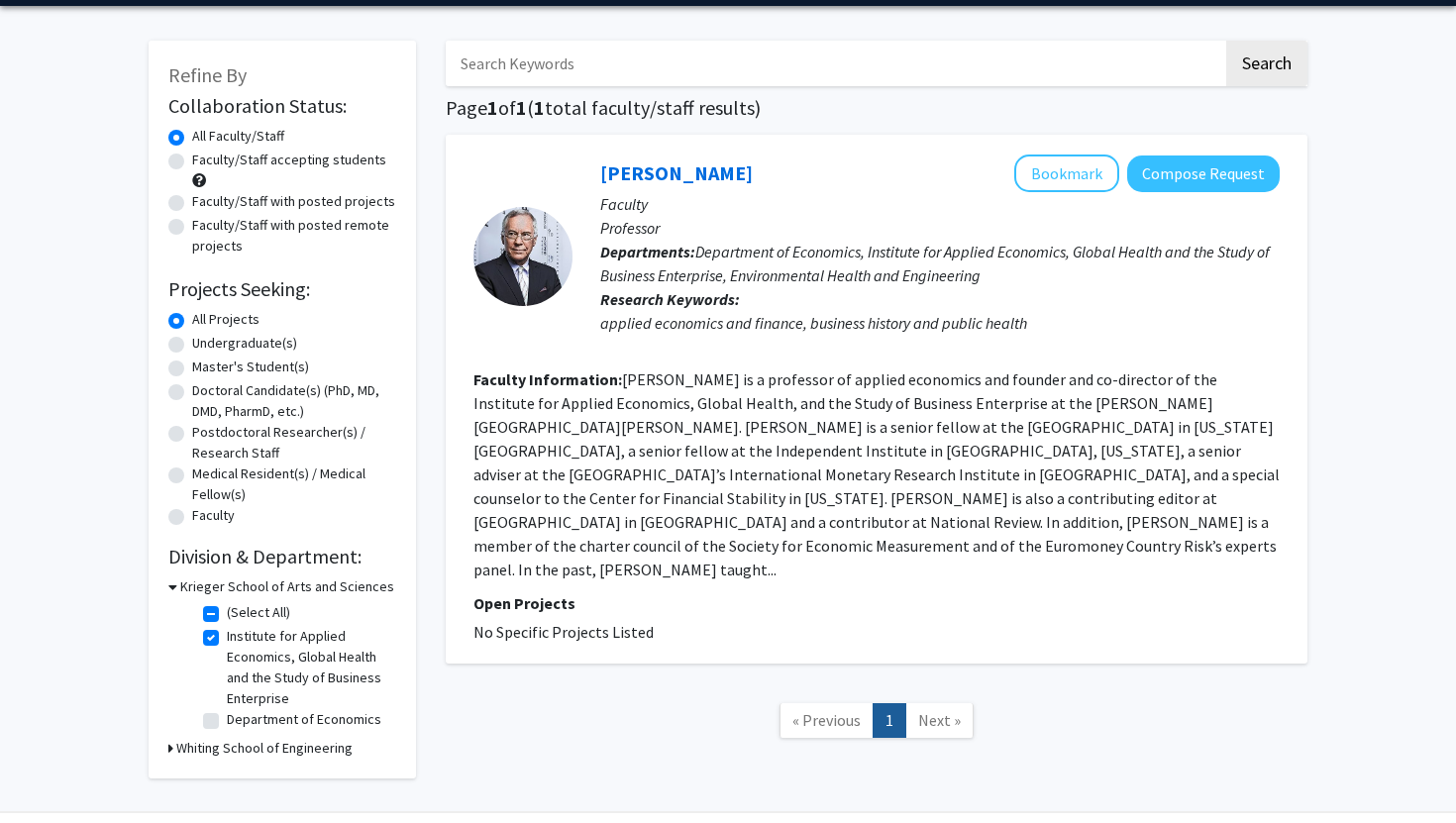 click on "Institute for Applied Economics, Global Health and the Study of Business Enterprise  Institute for Applied Economics, Global Health and the Study of Business Enterprise" 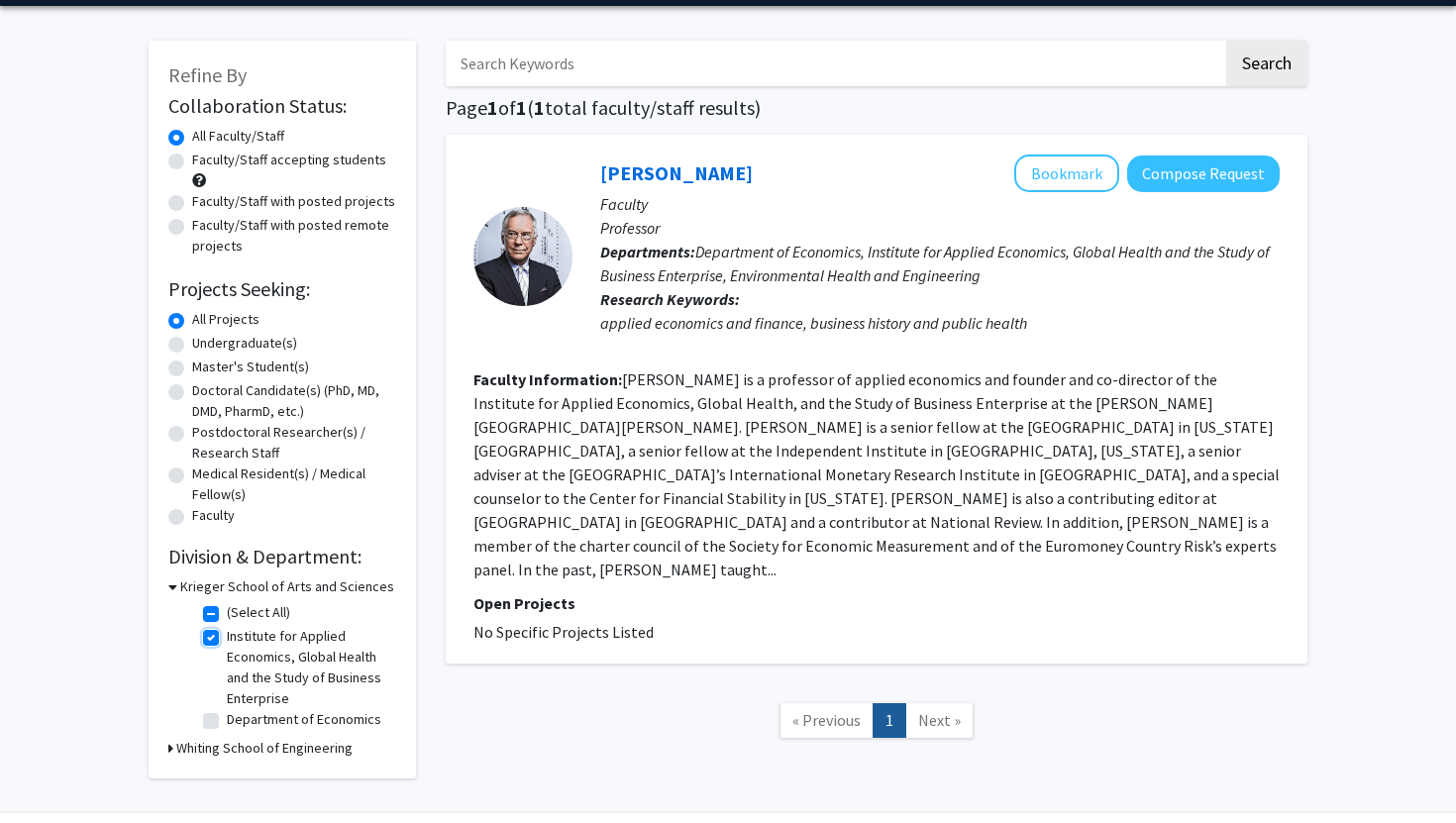 click on "Institute for Applied Economics, Global Health and the Study of Business Enterprise" at bounding box center (233, 632) 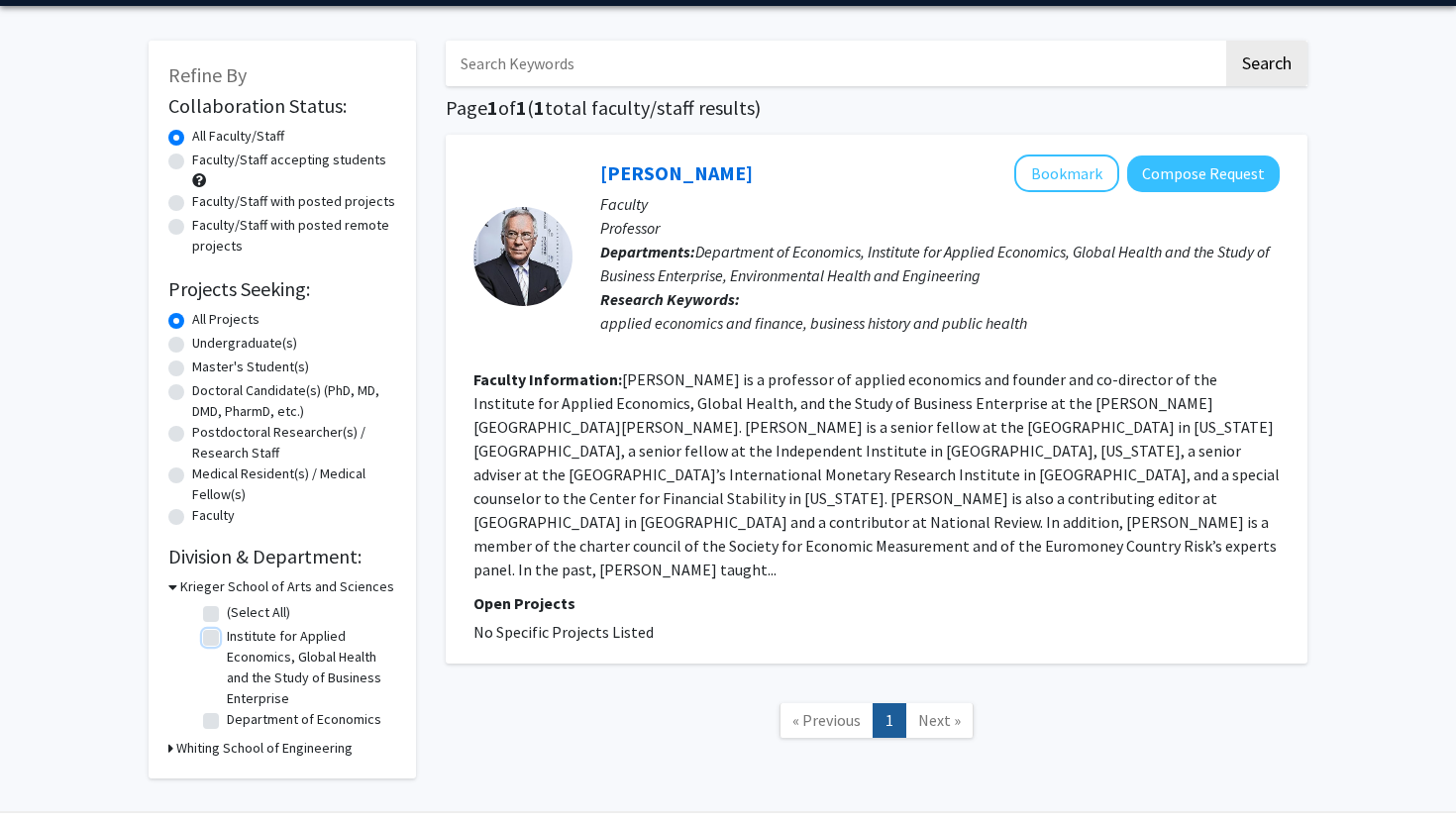 checkbox on "false" 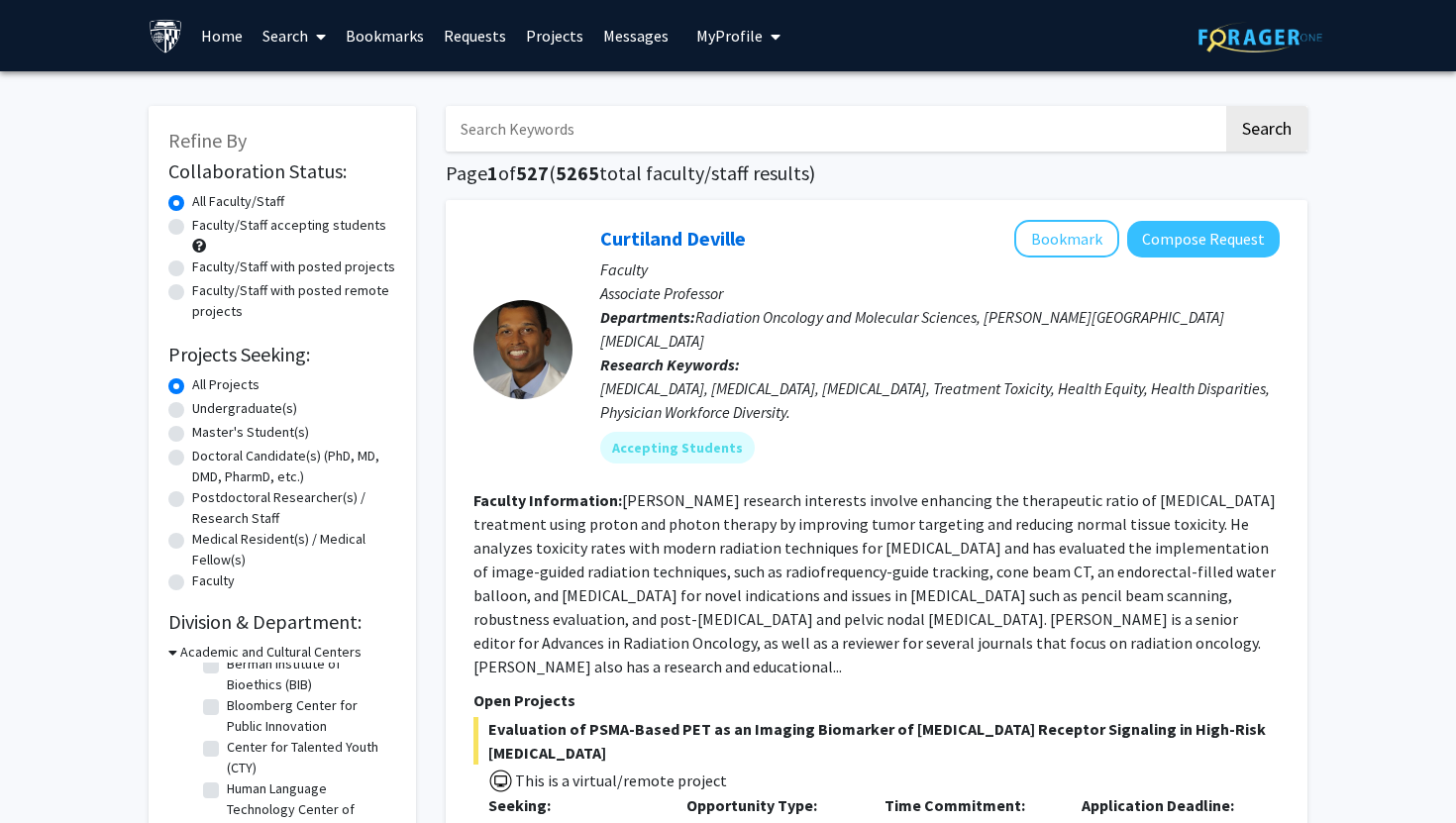 scroll, scrollTop: 70, scrollLeft: 0, axis: vertical 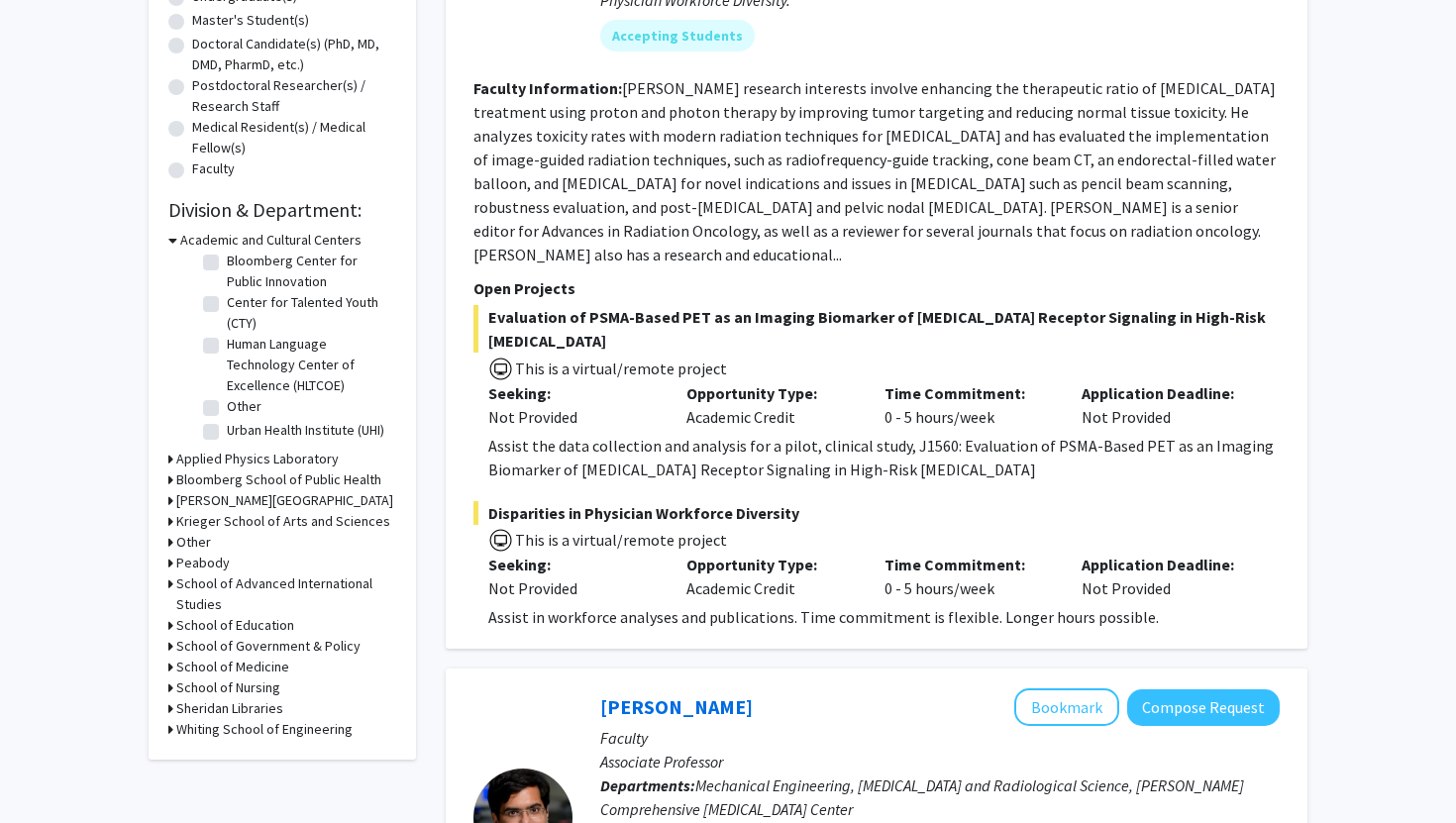 click on "Krieger School of Arts and Sciences" at bounding box center (283, 521) 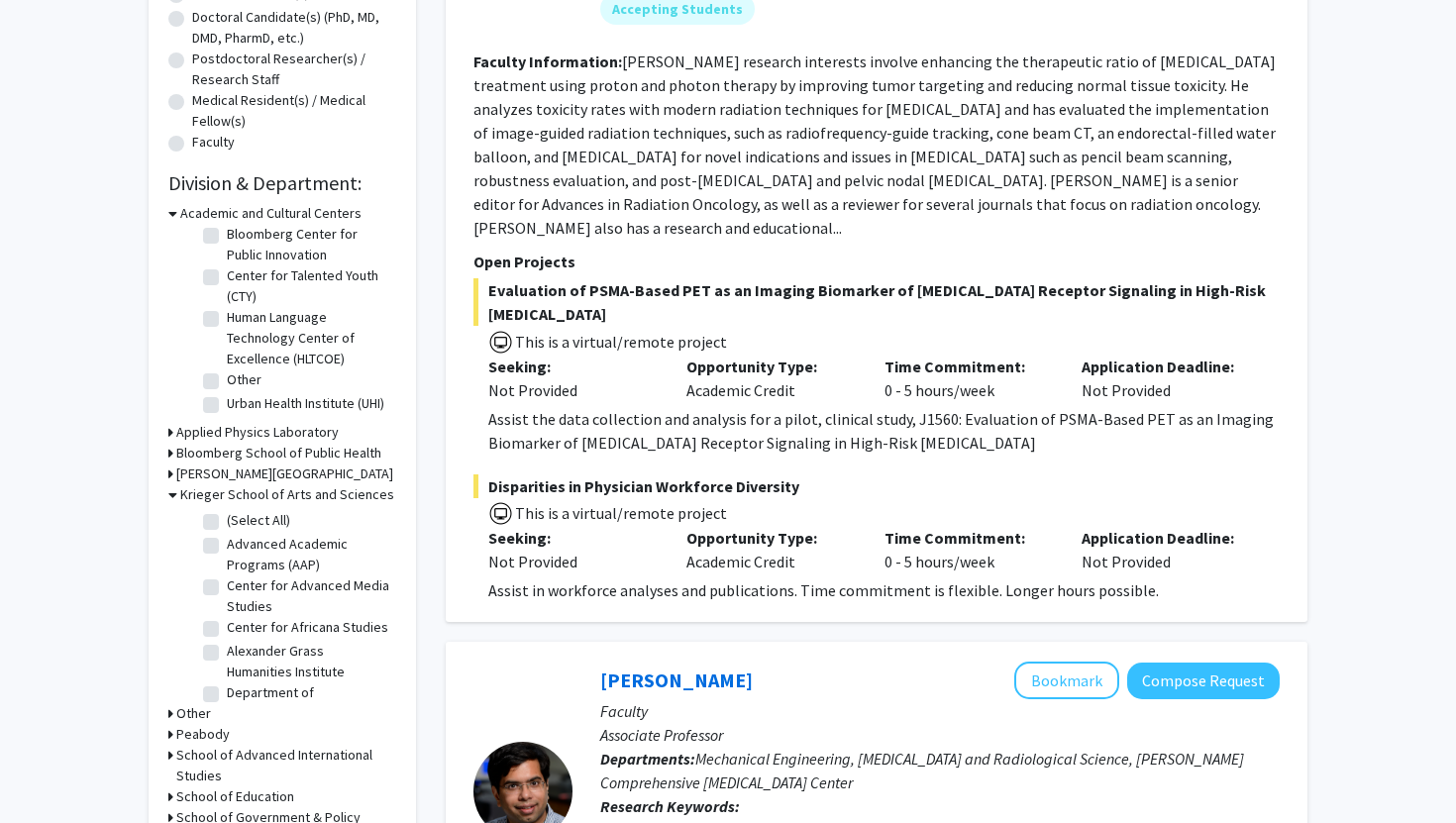 scroll, scrollTop: 441, scrollLeft: 0, axis: vertical 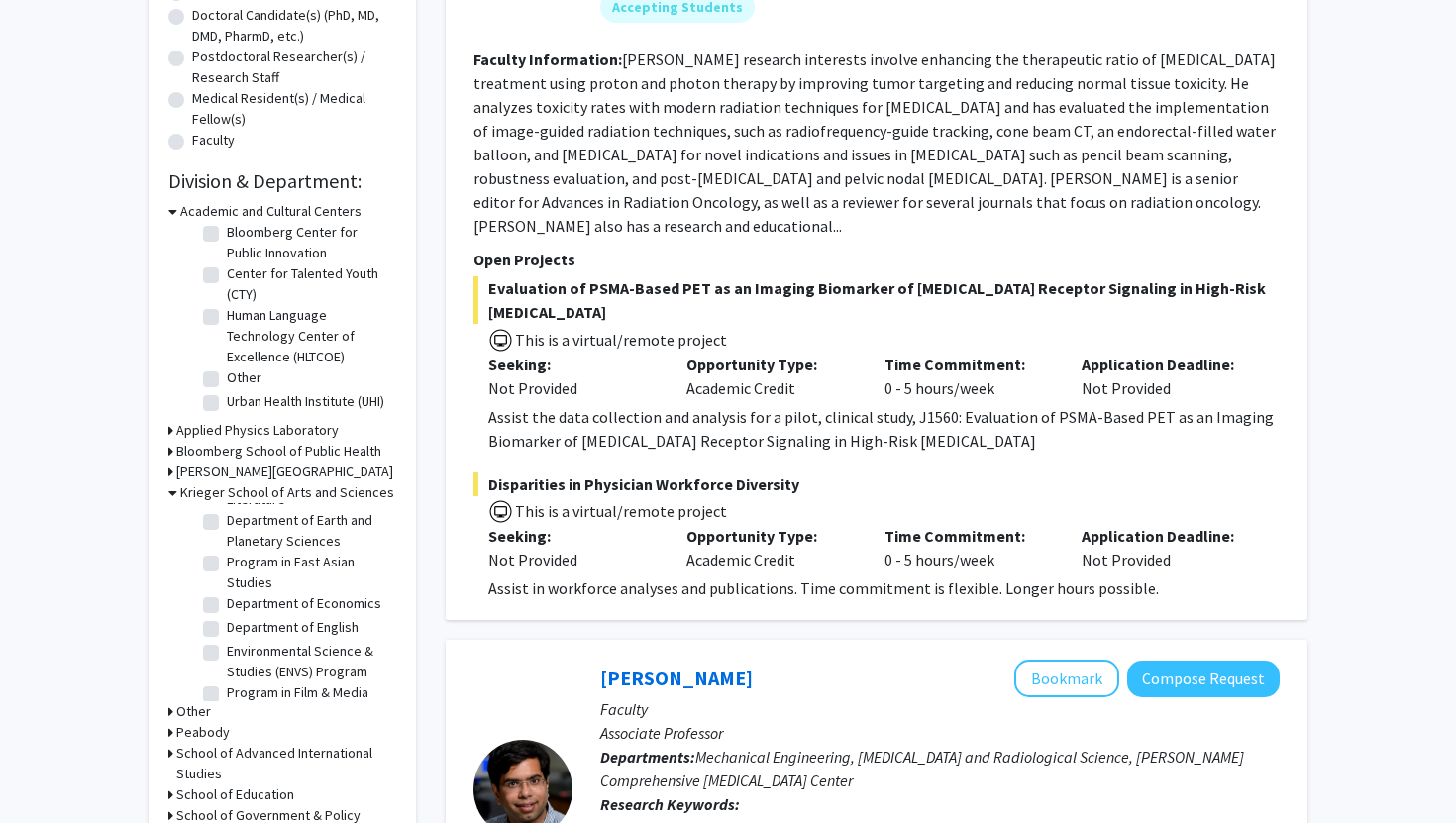 click on "Department of Economics" 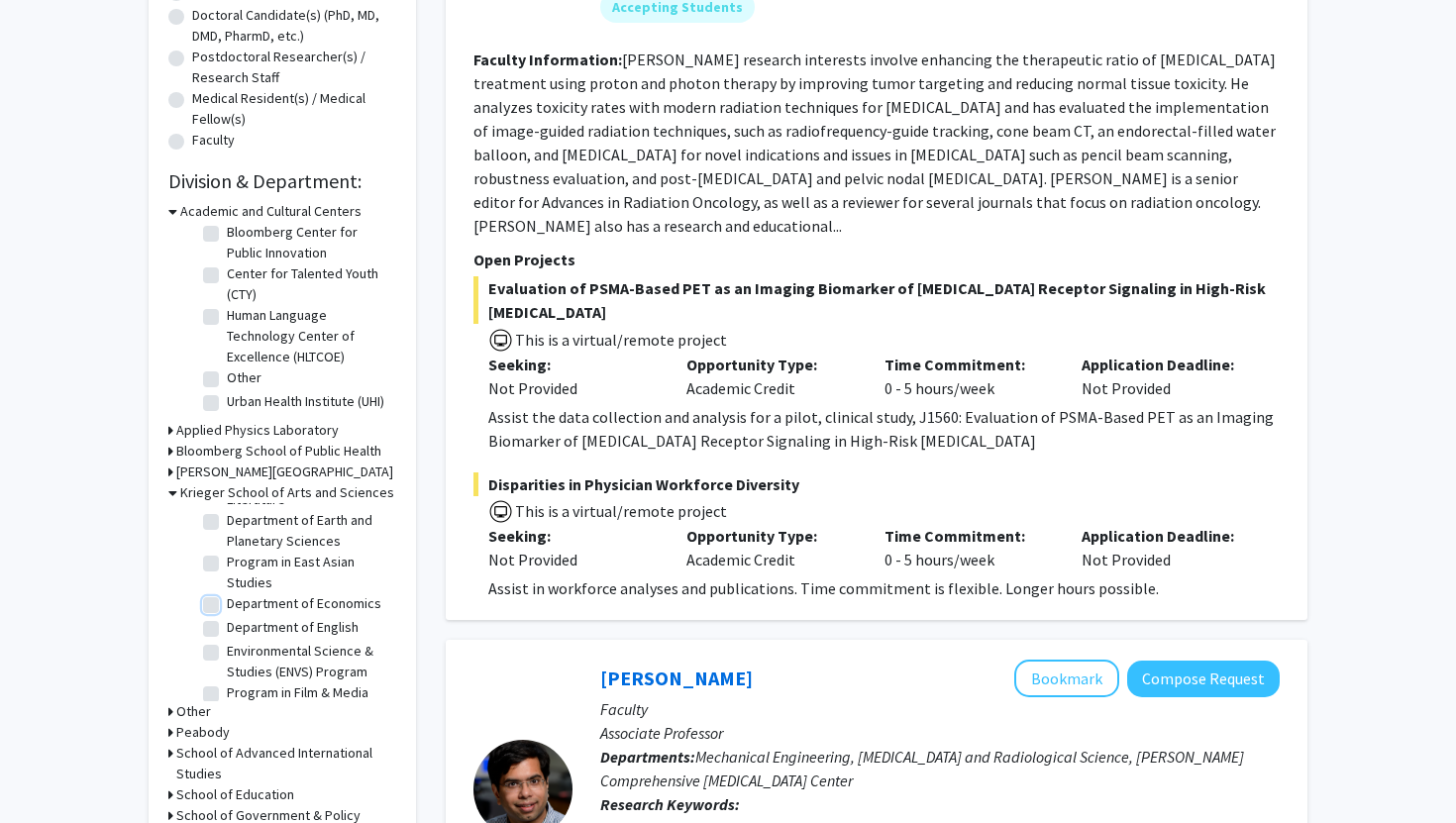 click on "Department of Economics" at bounding box center [233, 599] 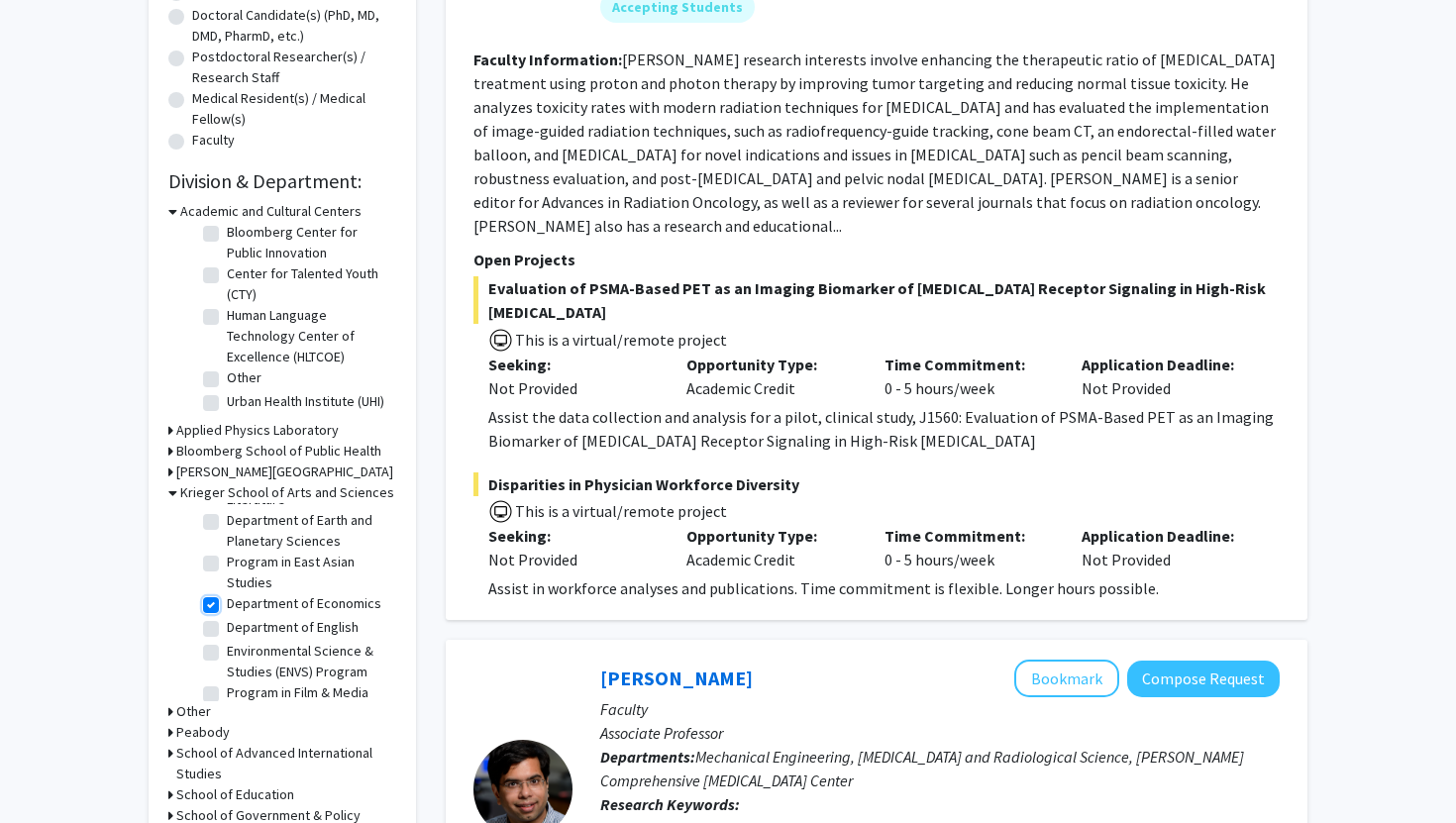 checkbox on "true" 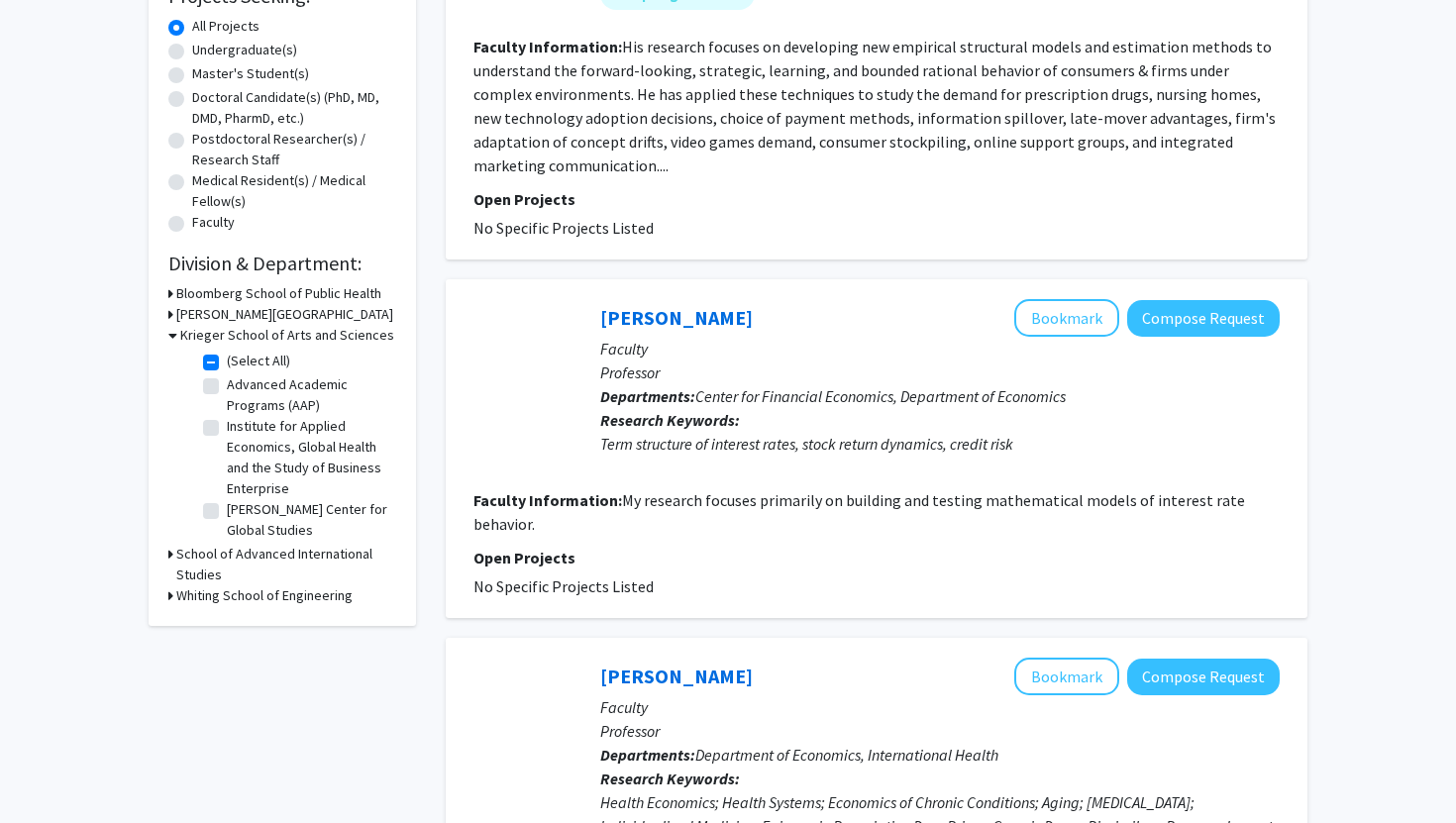 scroll, scrollTop: 0, scrollLeft: 0, axis: both 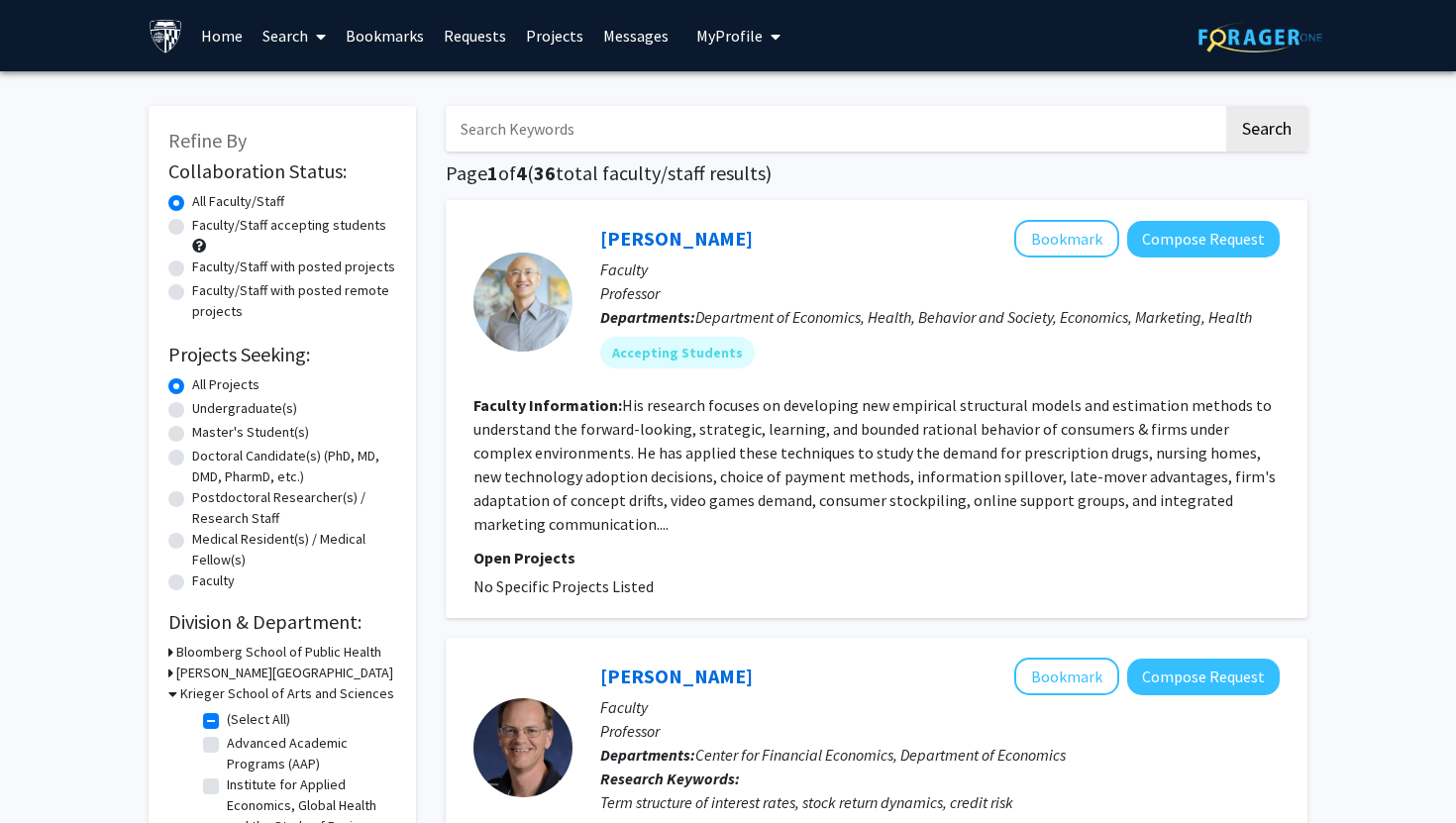 click on "Faculty/Staff accepting students" 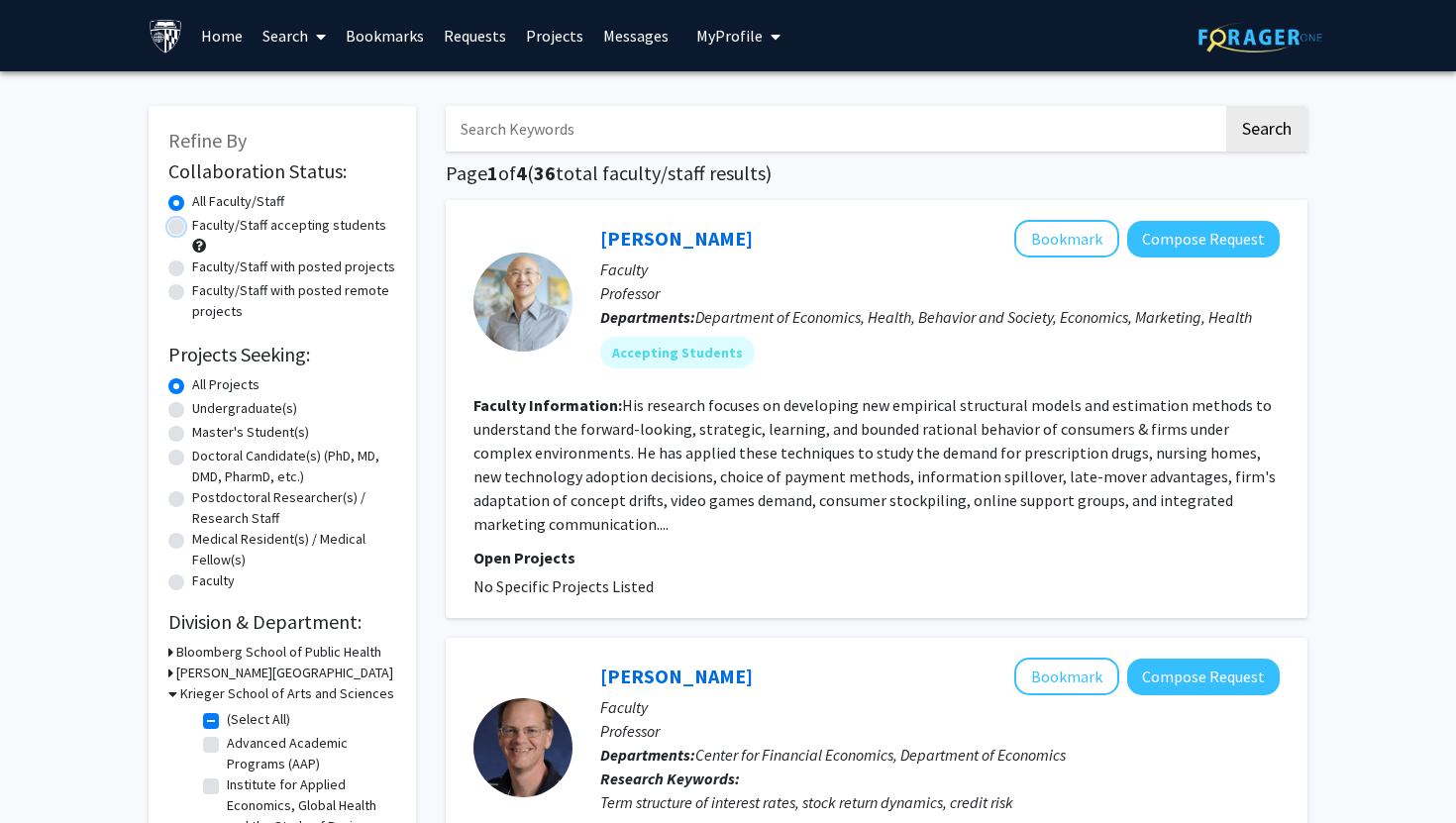 click on "Faculty/Staff accepting students" at bounding box center (198, 221) 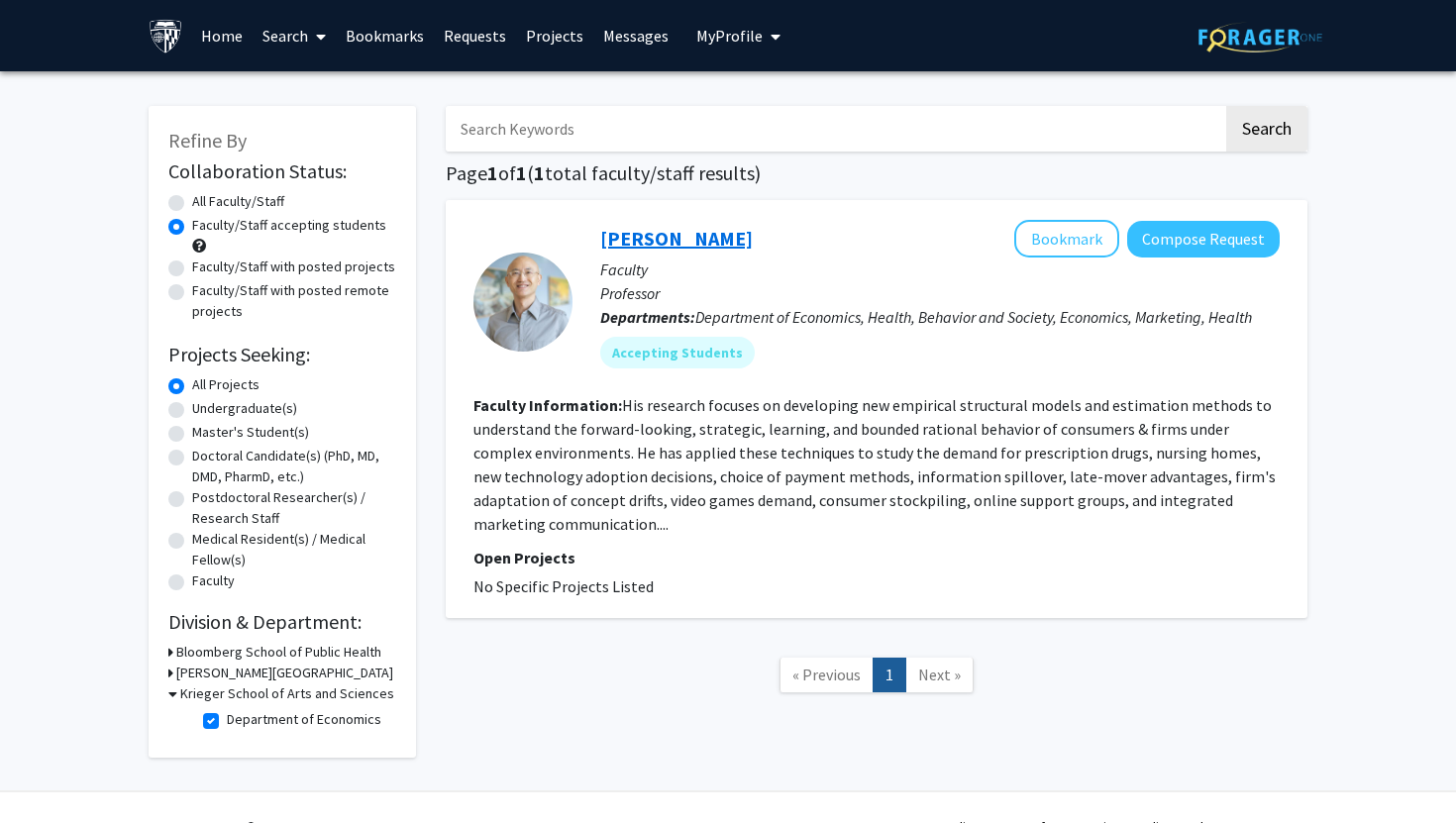 click on "Andrew Ching" 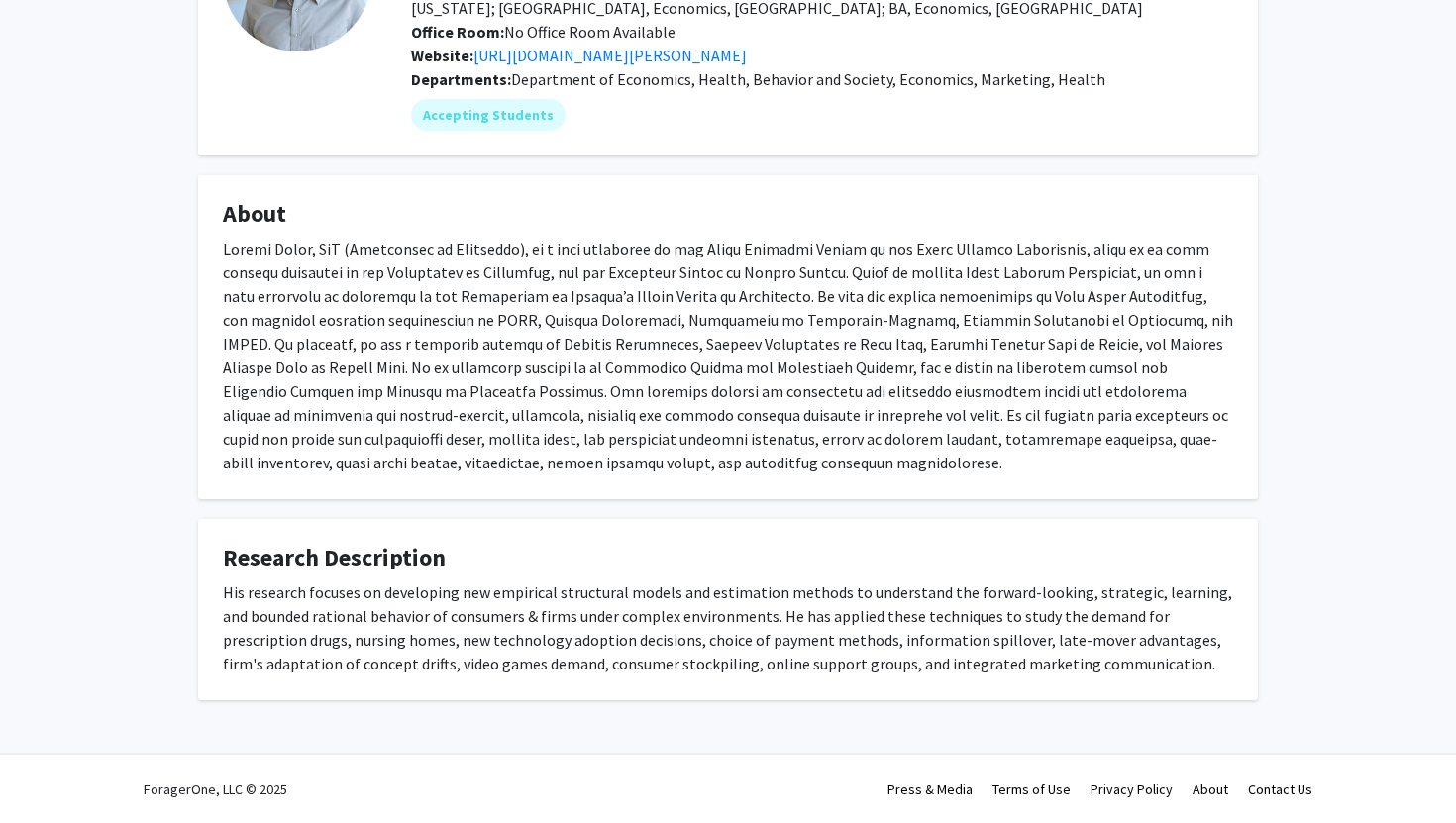 scroll, scrollTop: 0, scrollLeft: 0, axis: both 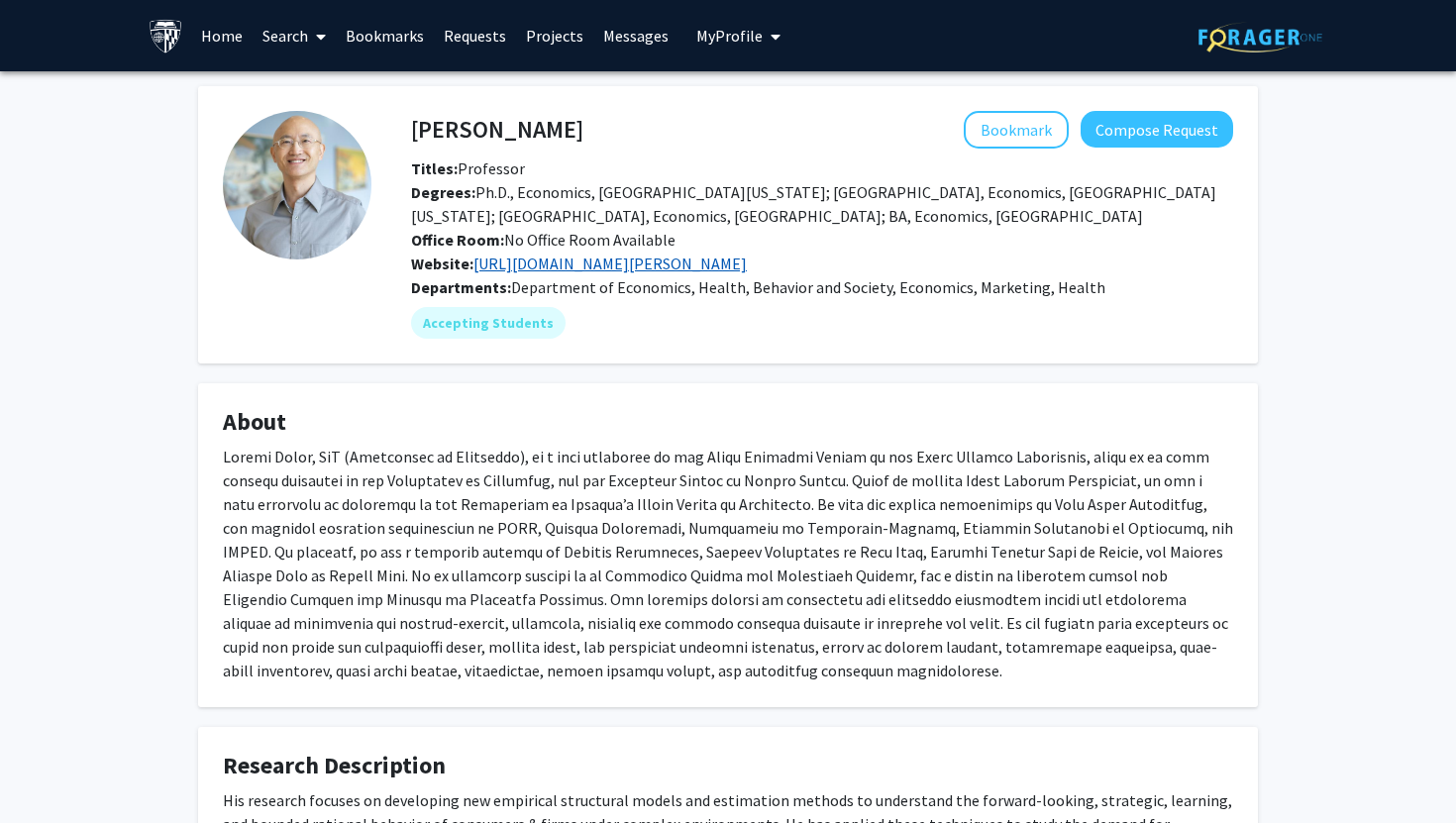 click on "https://sites.google.com/view/andrew-ching/" 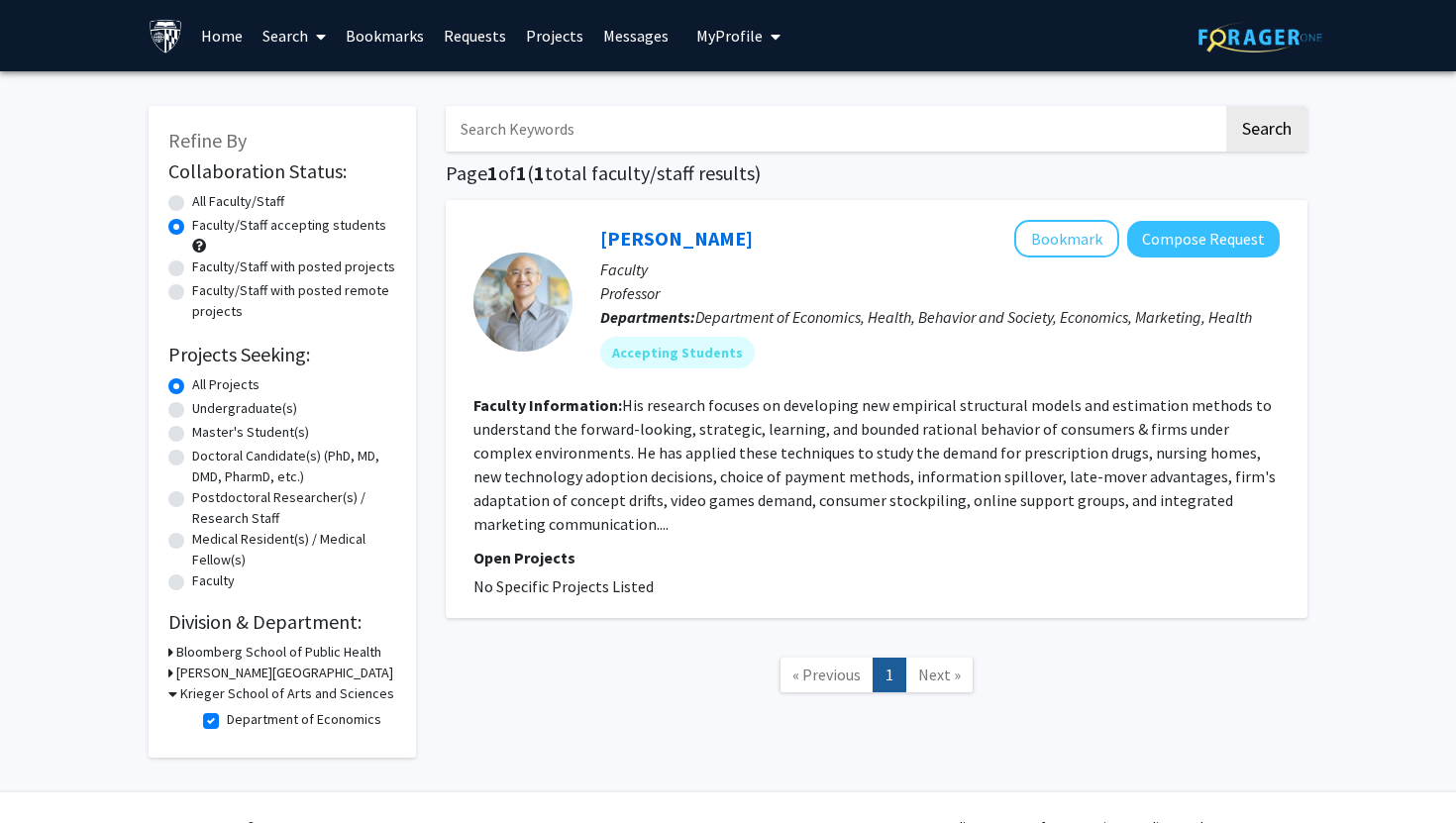 radio on "true" 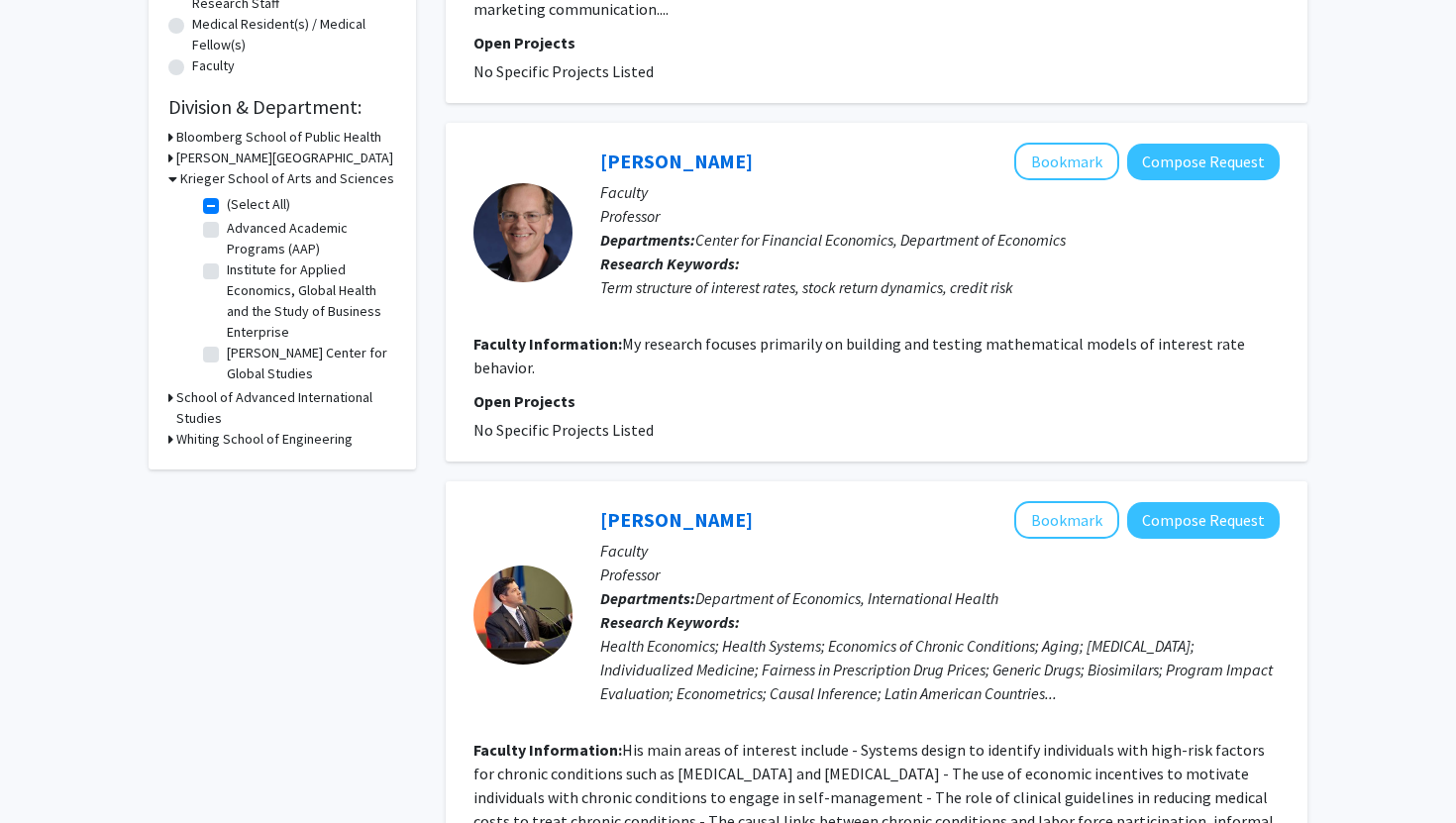 scroll, scrollTop: 0, scrollLeft: 0, axis: both 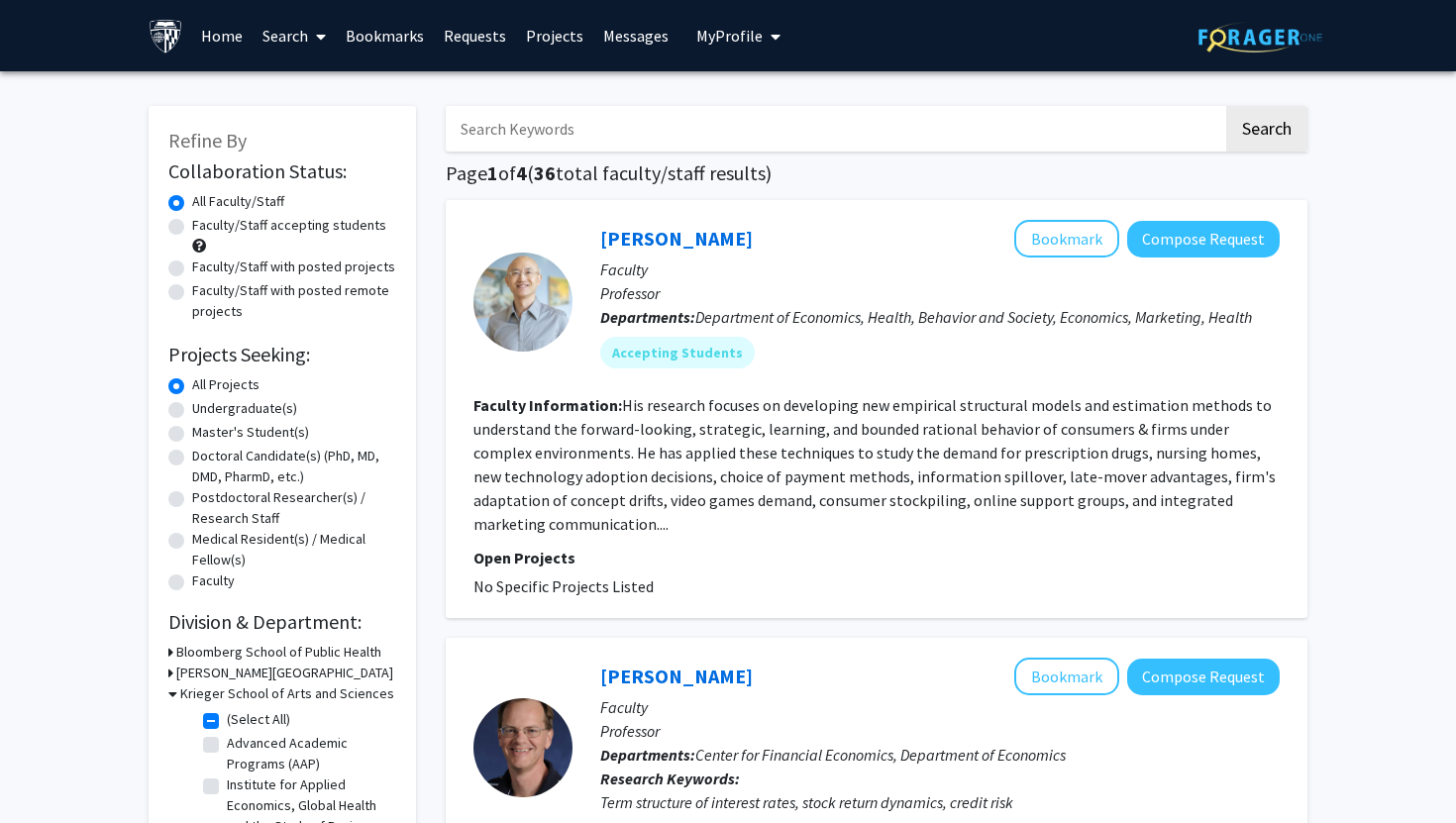 click on "Faculty/Staff with posted projects" 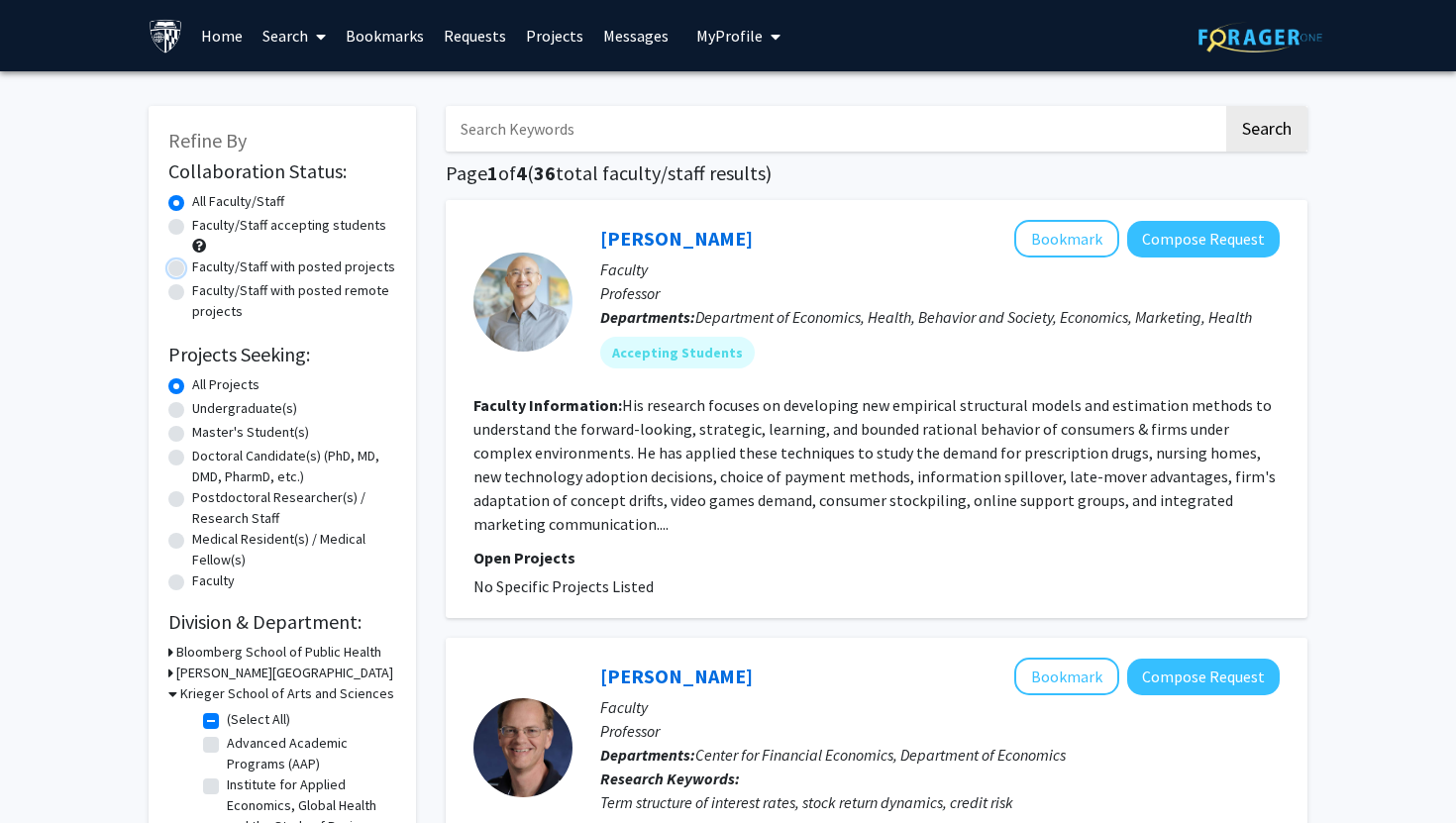 radio on "true" 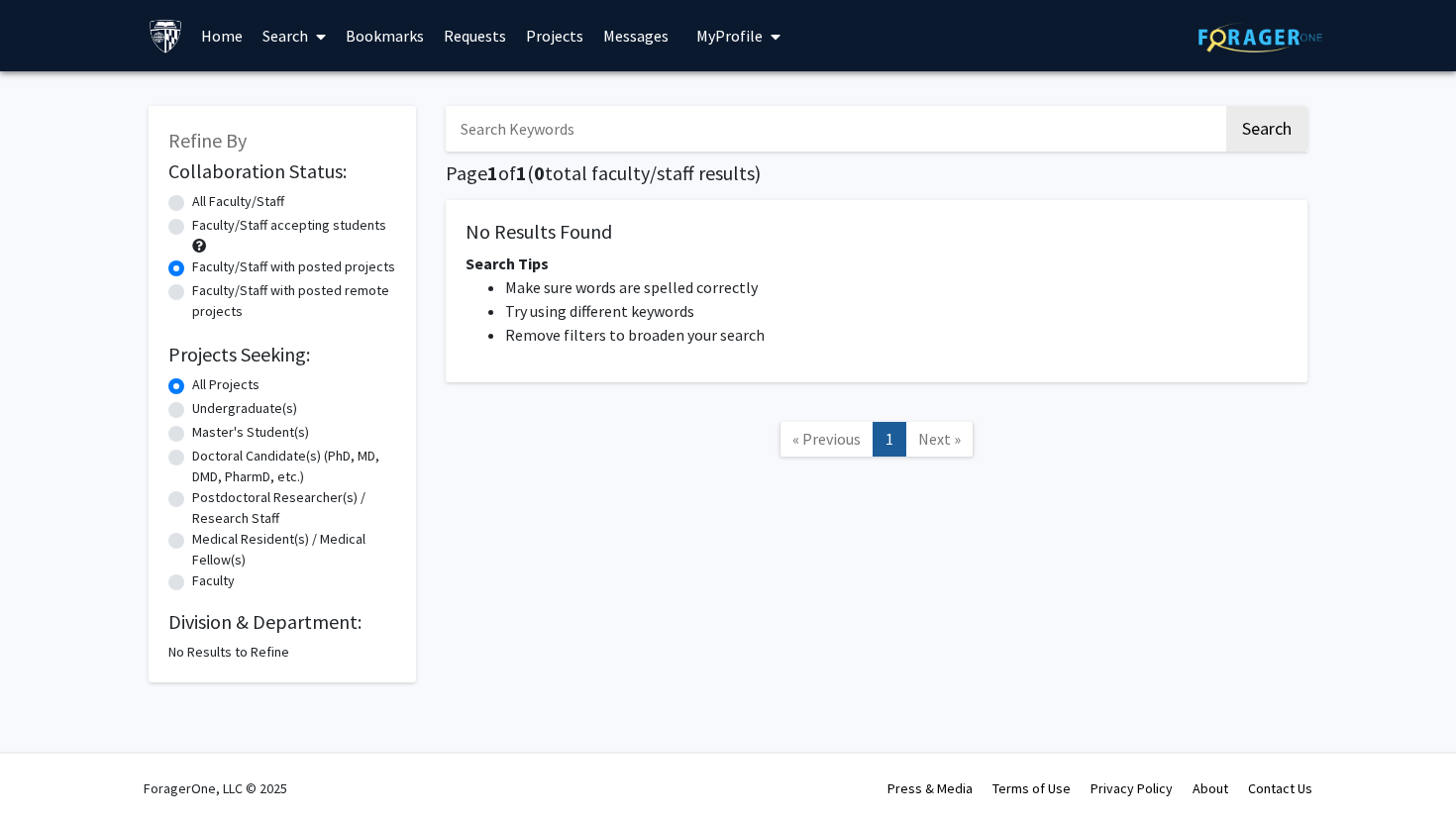 click on "Faculty/Staff with posted remote projects" 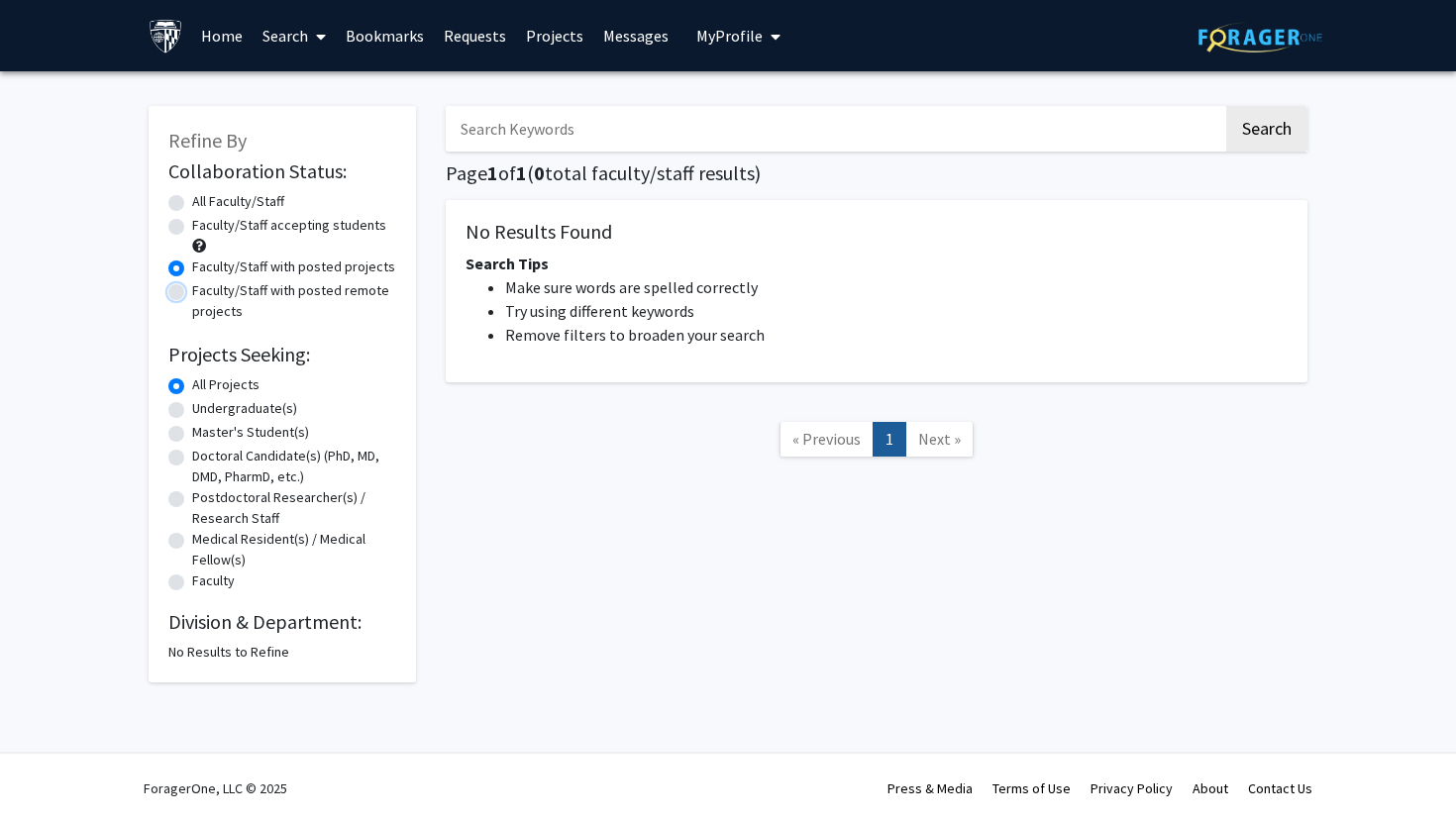 click on "Faculty/Staff with posted remote projects" at bounding box center [198, 286] 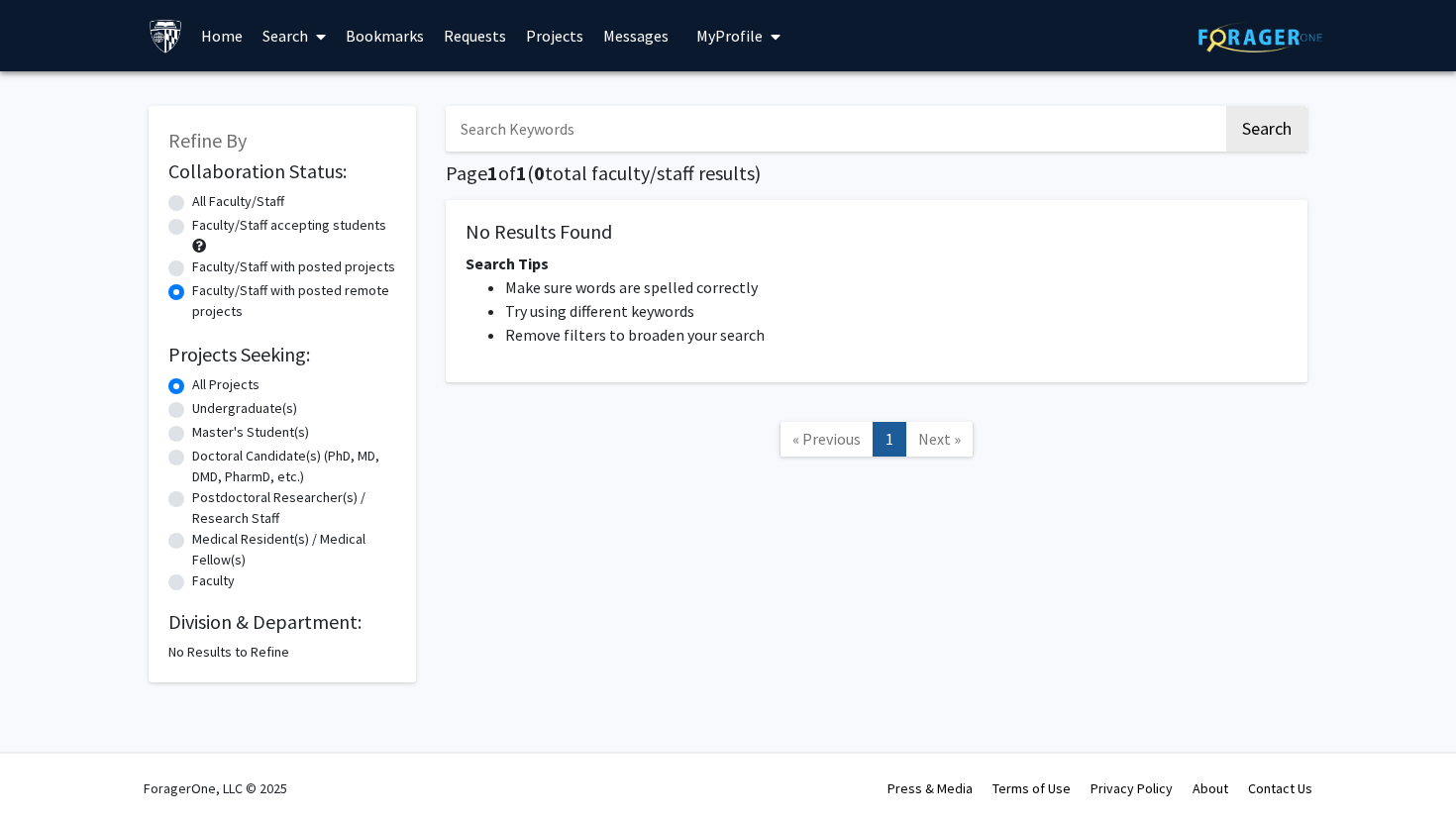 click on "Faculty/Staff accepting students" 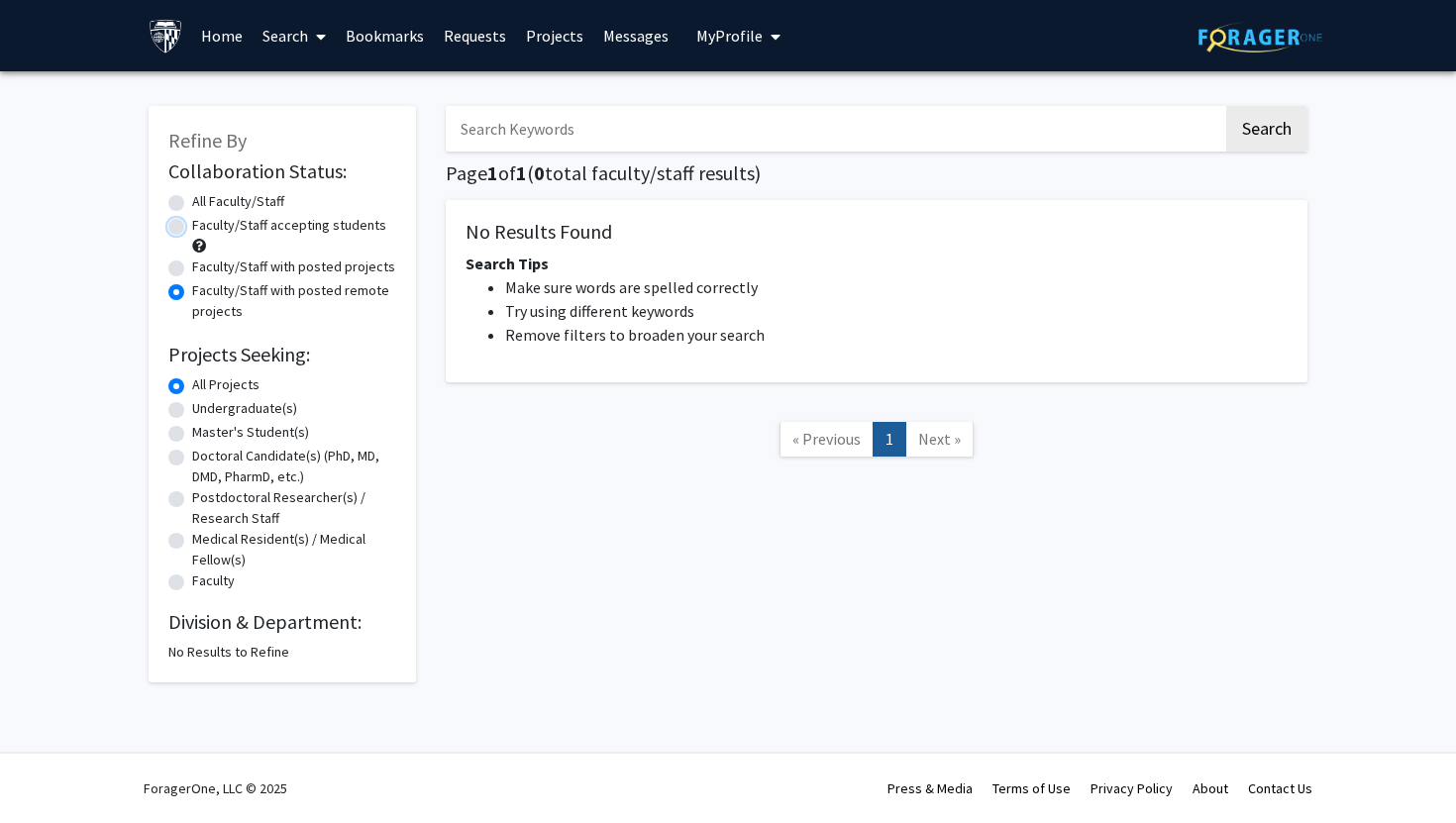 radio on "true" 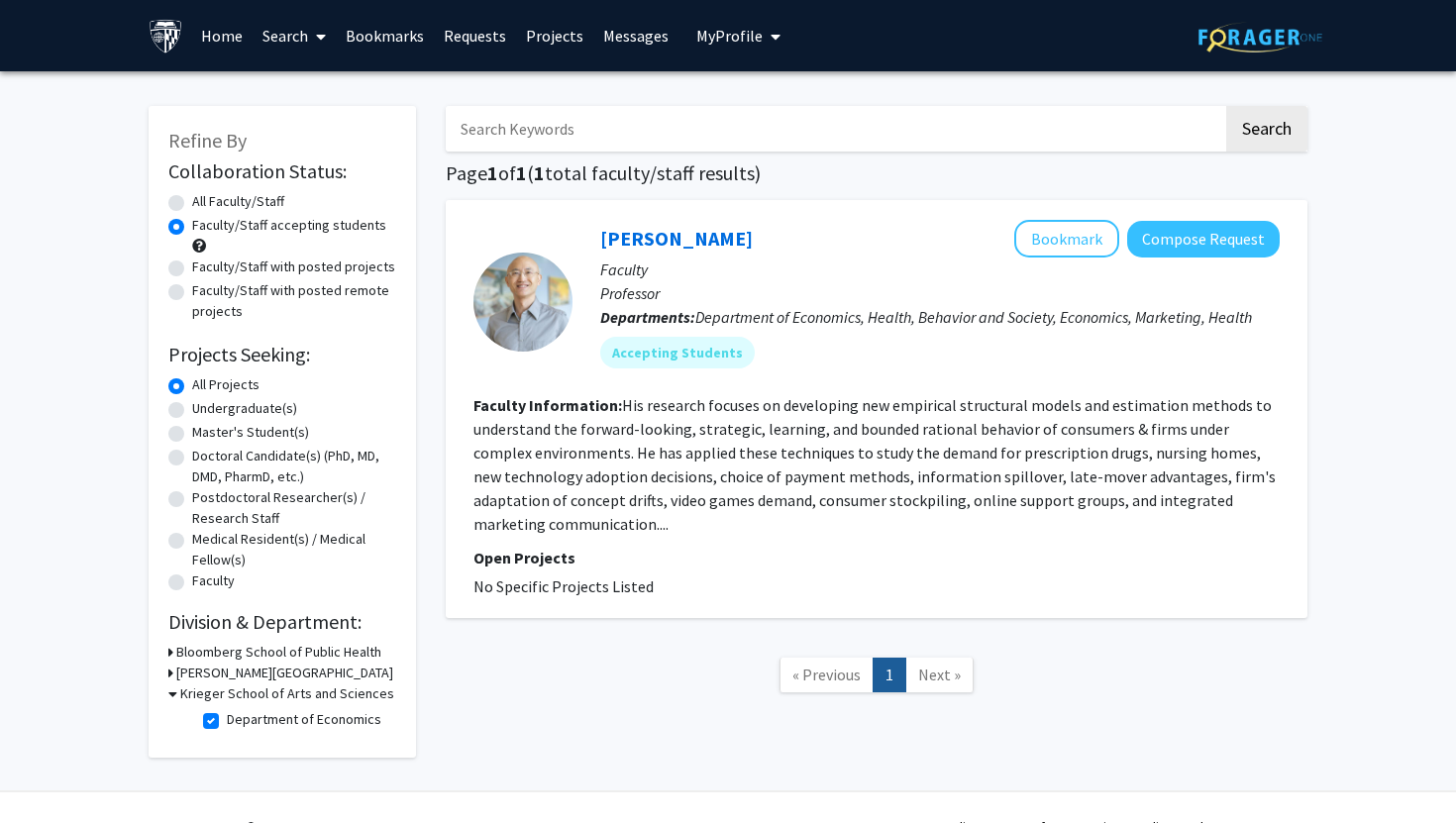 click on "All Faculty/Staff" 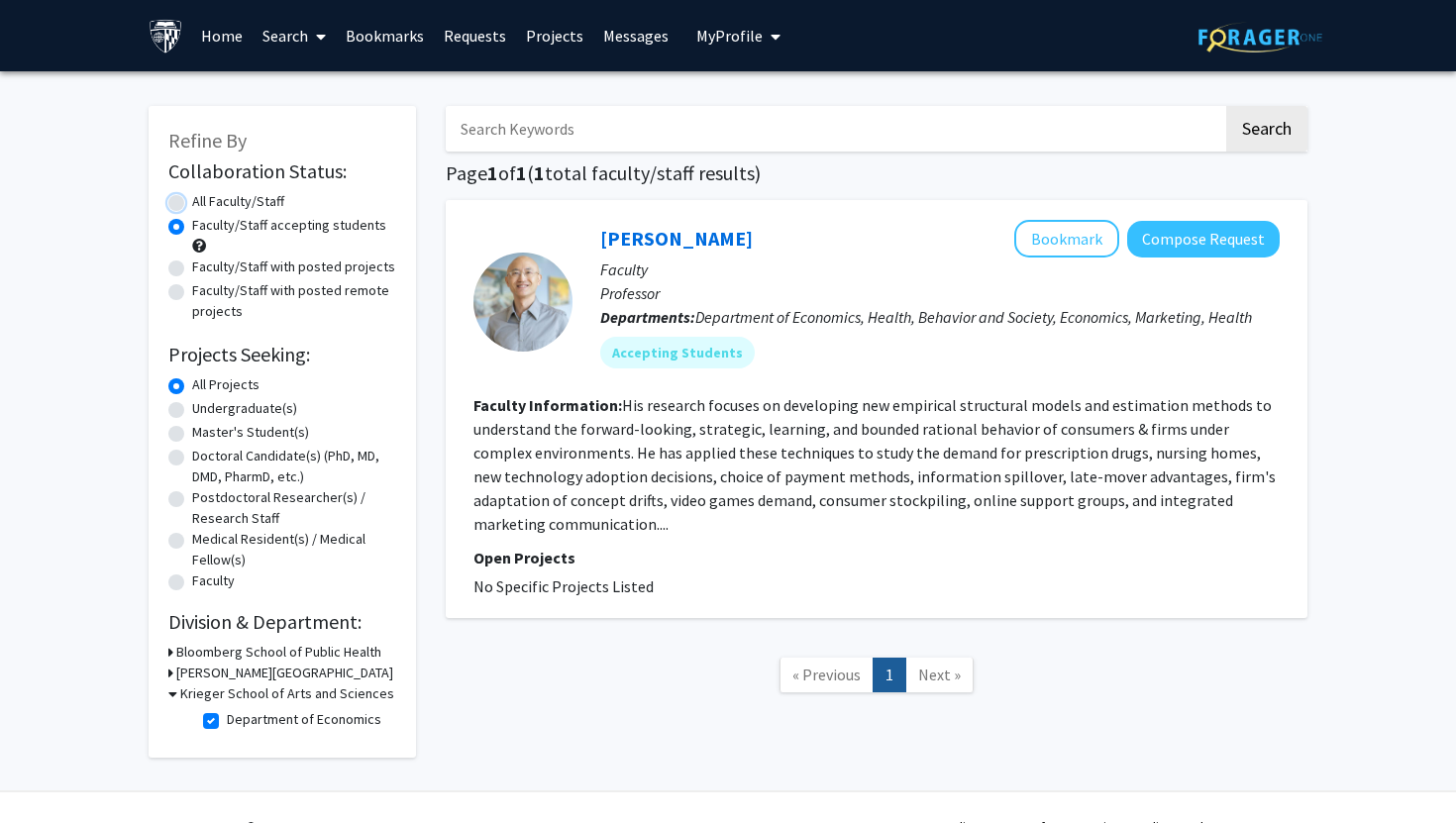 click on "All Faculty/Staff" at bounding box center (198, 197) 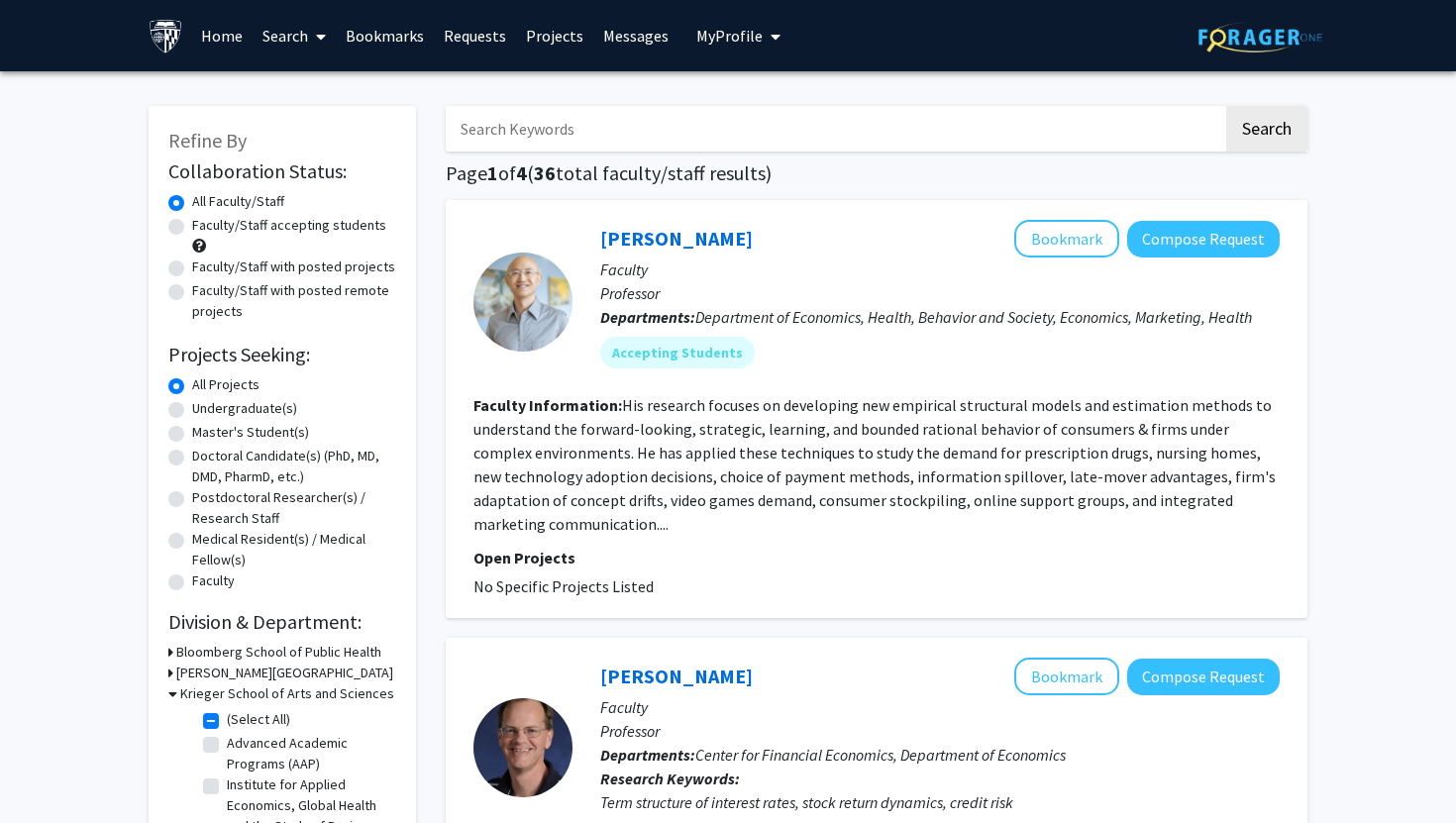 click on "Undergraduate(s)" 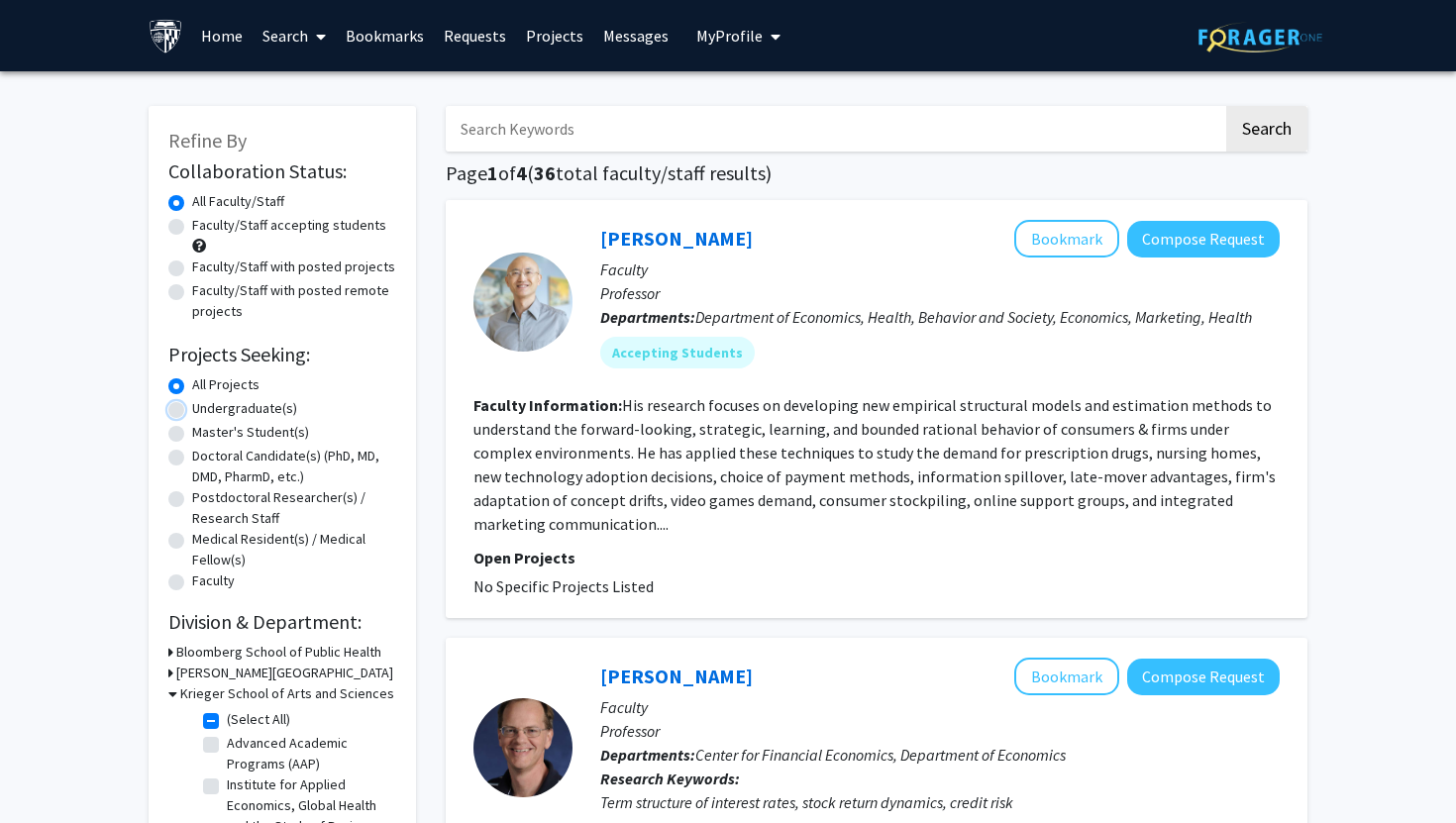 click on "Undergraduate(s)" at bounding box center (198, 404) 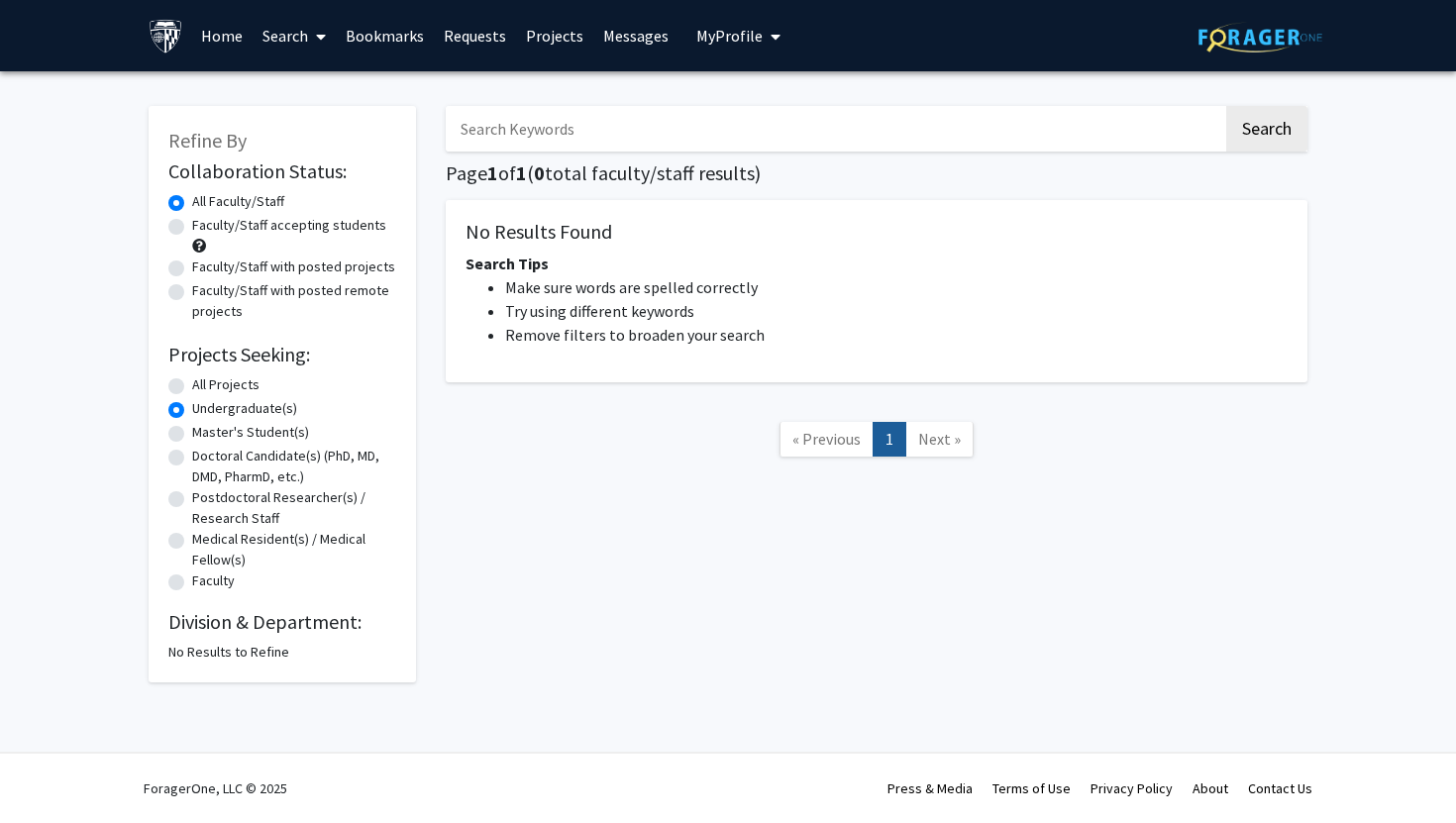 click on "Undergraduate(s)" 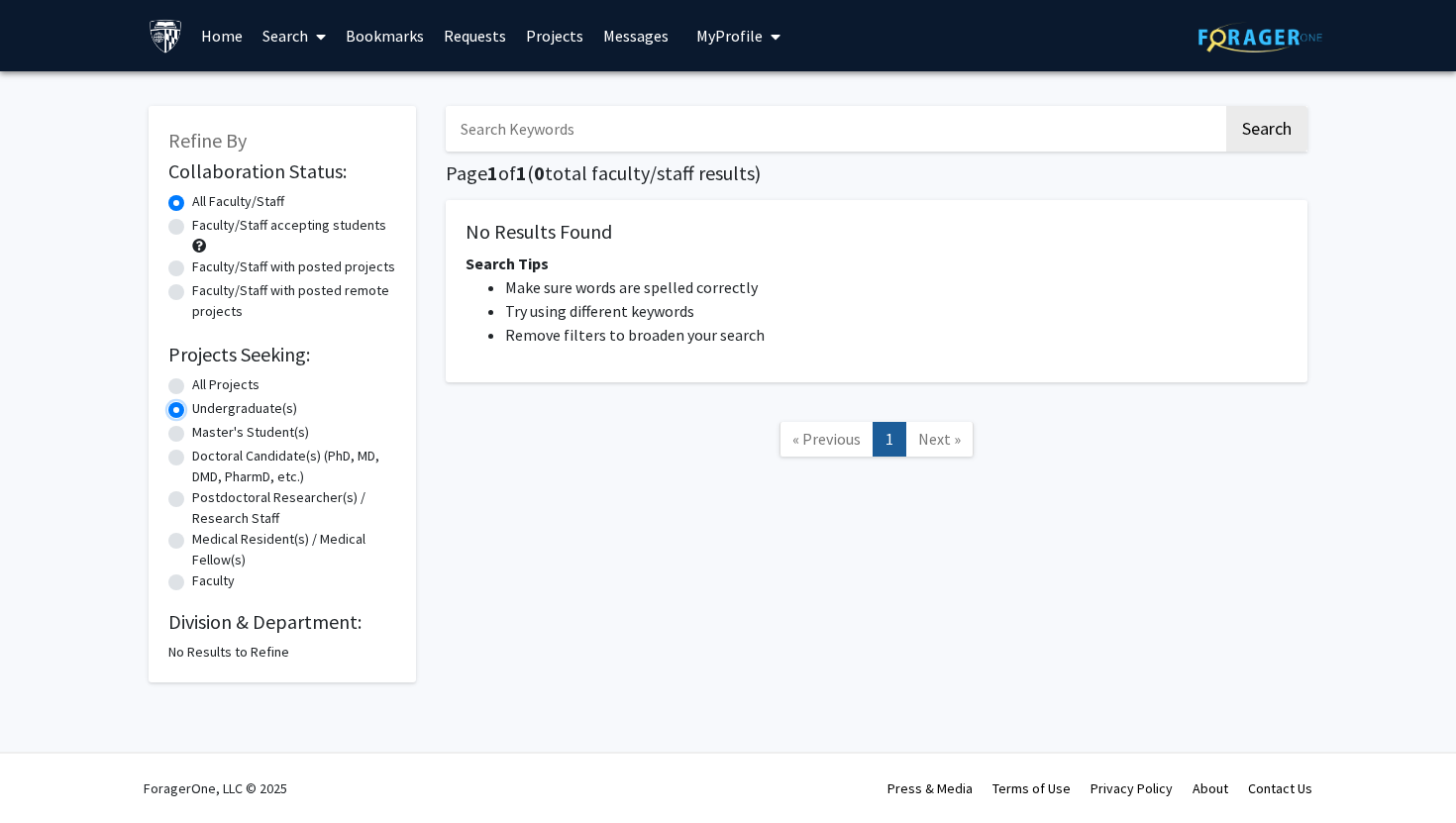 click on "Undergraduate(s)" at bounding box center (198, 404) 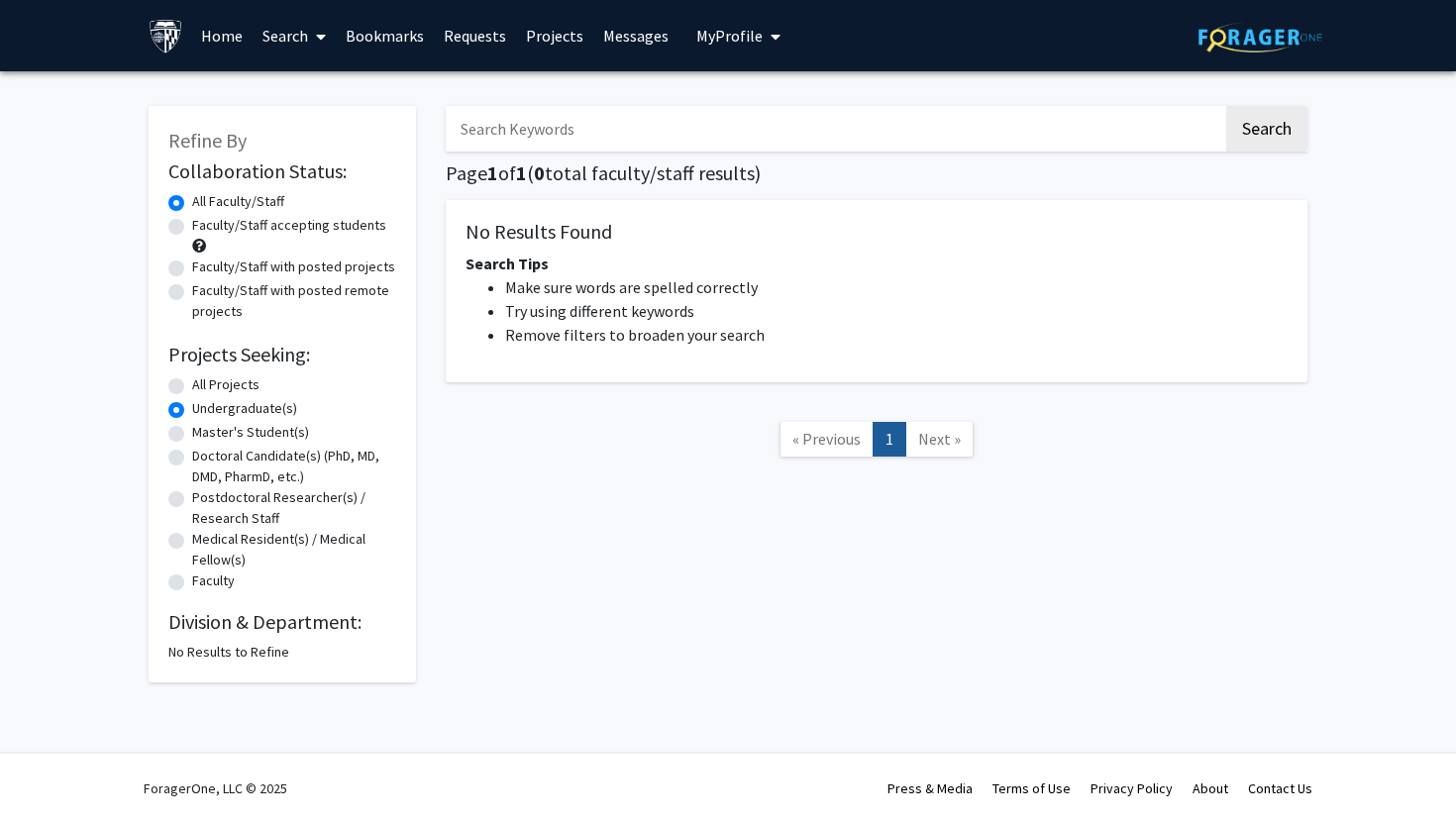 click on "Search" at bounding box center [294, 36] 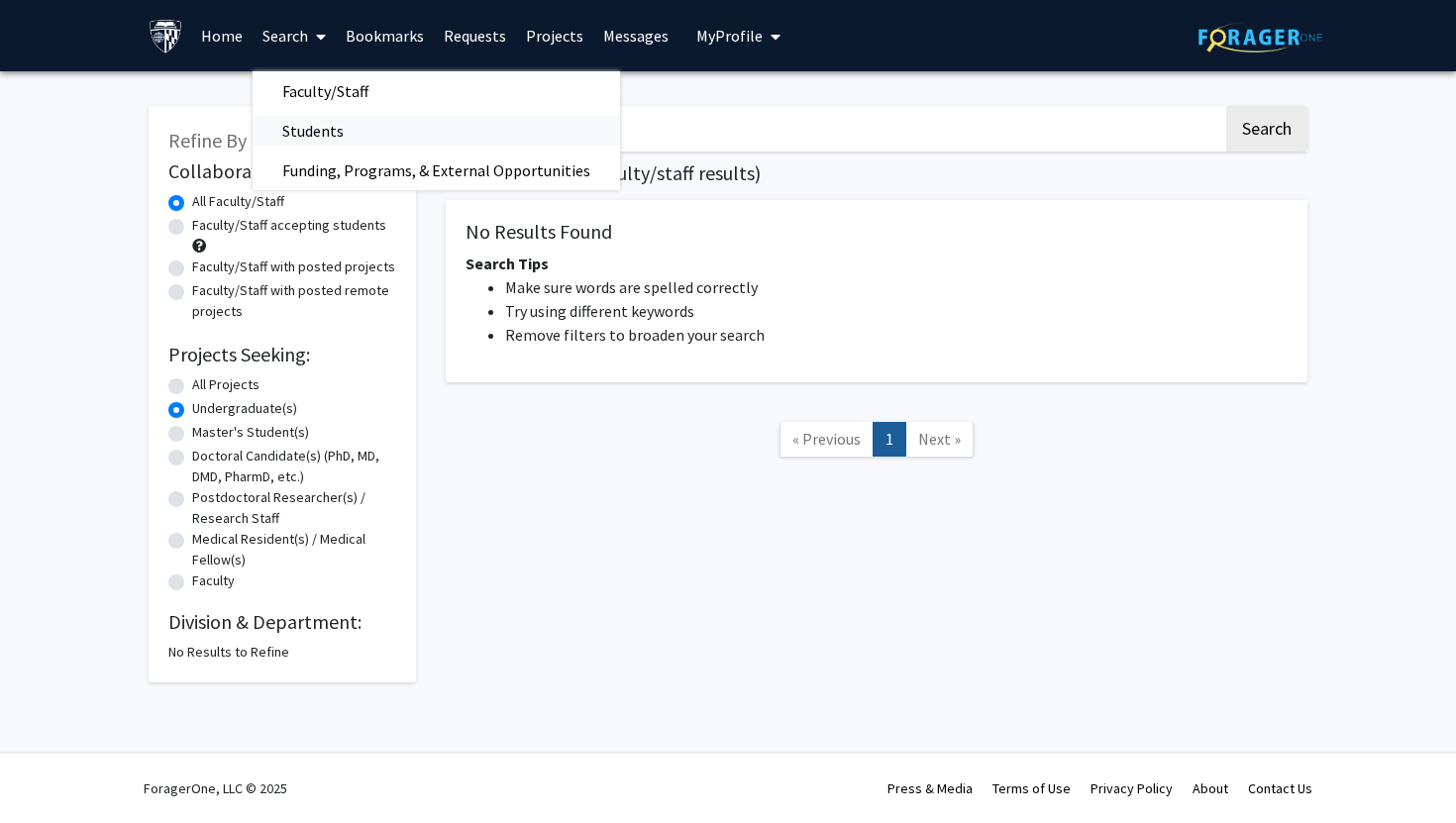 click on "Students" at bounding box center (313, 131) 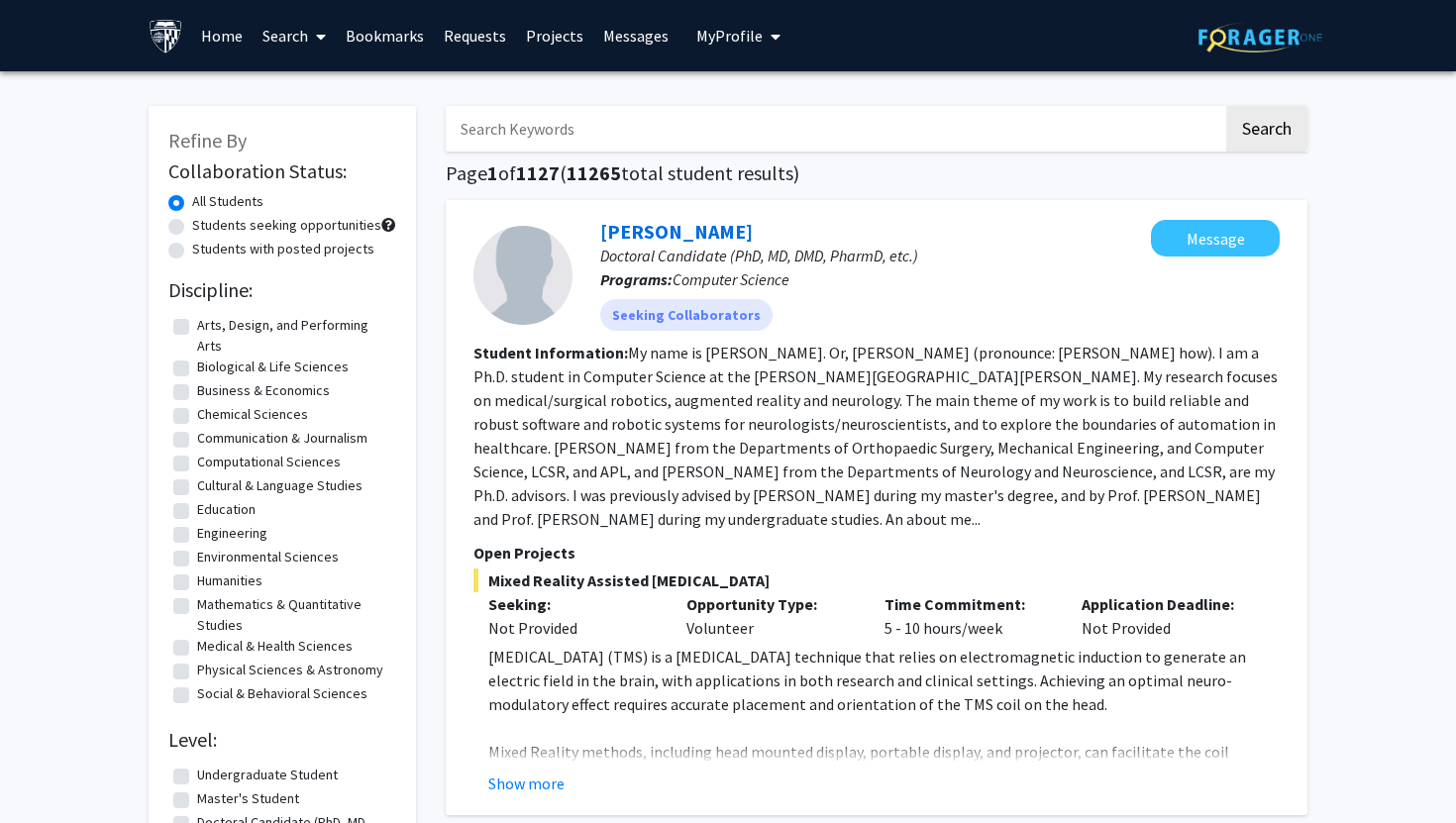 click on "Search" at bounding box center [294, 36] 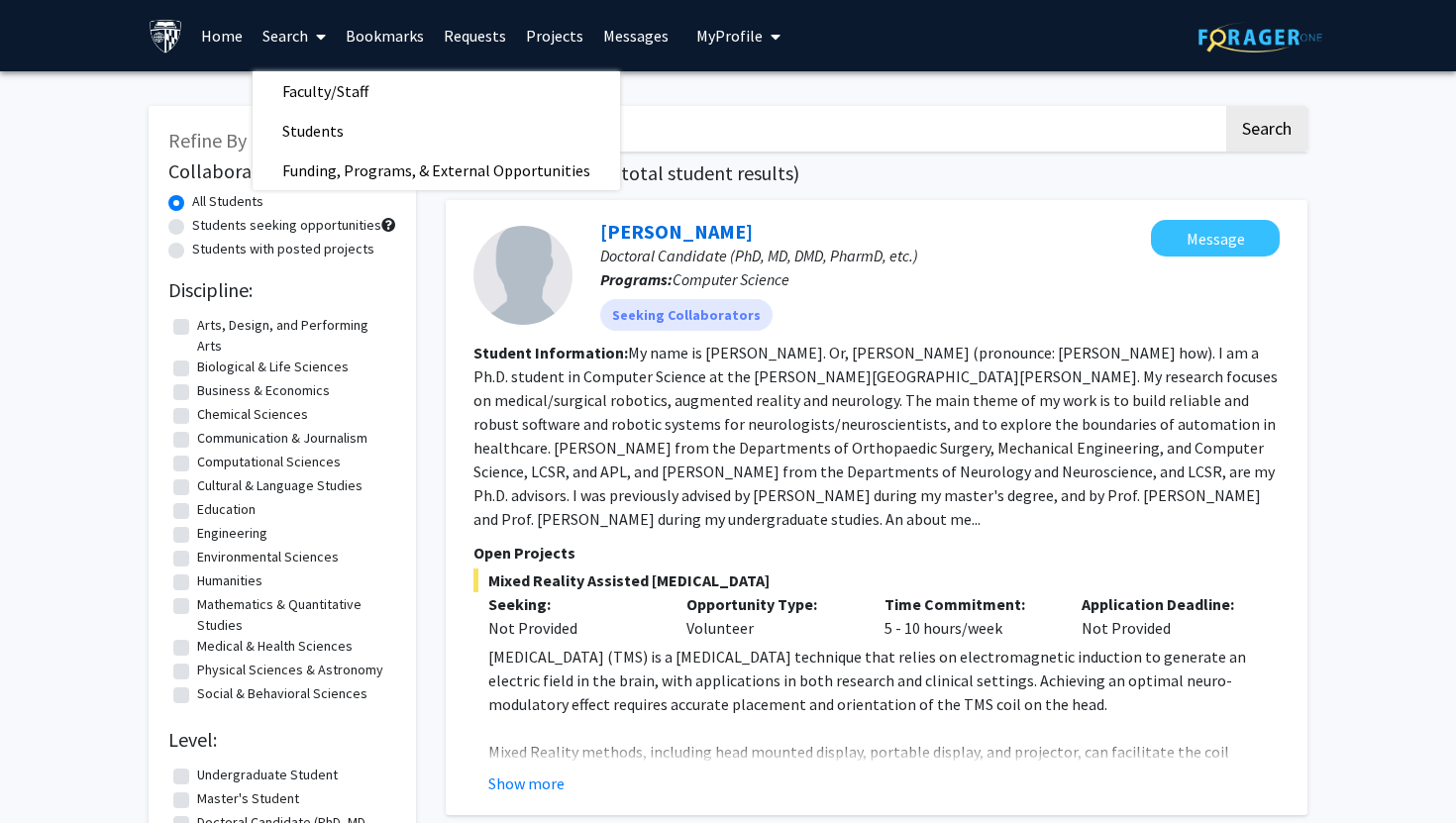 click on "Refine By Collaboration Status:  All Students     Students seeking opportunities     Students with posted projects    Discipline: Arts, Design, and Performing Arts  Arts, Design, and Performing Arts  Biological & Life Sciences  Biological & Life Sciences  Business & Economics  Business & Economics  Chemical Sciences  Chemical Sciences  Communication & Journalism  Communication & Journalism  Computational Sciences  Computational Sciences  Cultural & Language Studies  Cultural & Language Studies  Education  Education  Engineering  Engineering  Environmental Sciences  Environmental Sciences  Humanities  Humanities  Mathematics & Quantitative Studies  Mathematics & Quantitative Studies  Medical & Health Sciences  Medical & Health Sciences  Physical Sciences & Astronomy  Physical Sciences & Astronomy  Social & Behavioral Sciences  Social & Behavioral Sciences  Level: Undergraduate Student  Undergraduate Student  Master's Student  Master's Student  Doctoral Candidate (PhD, MD, DMD, PharmD, etc.)" 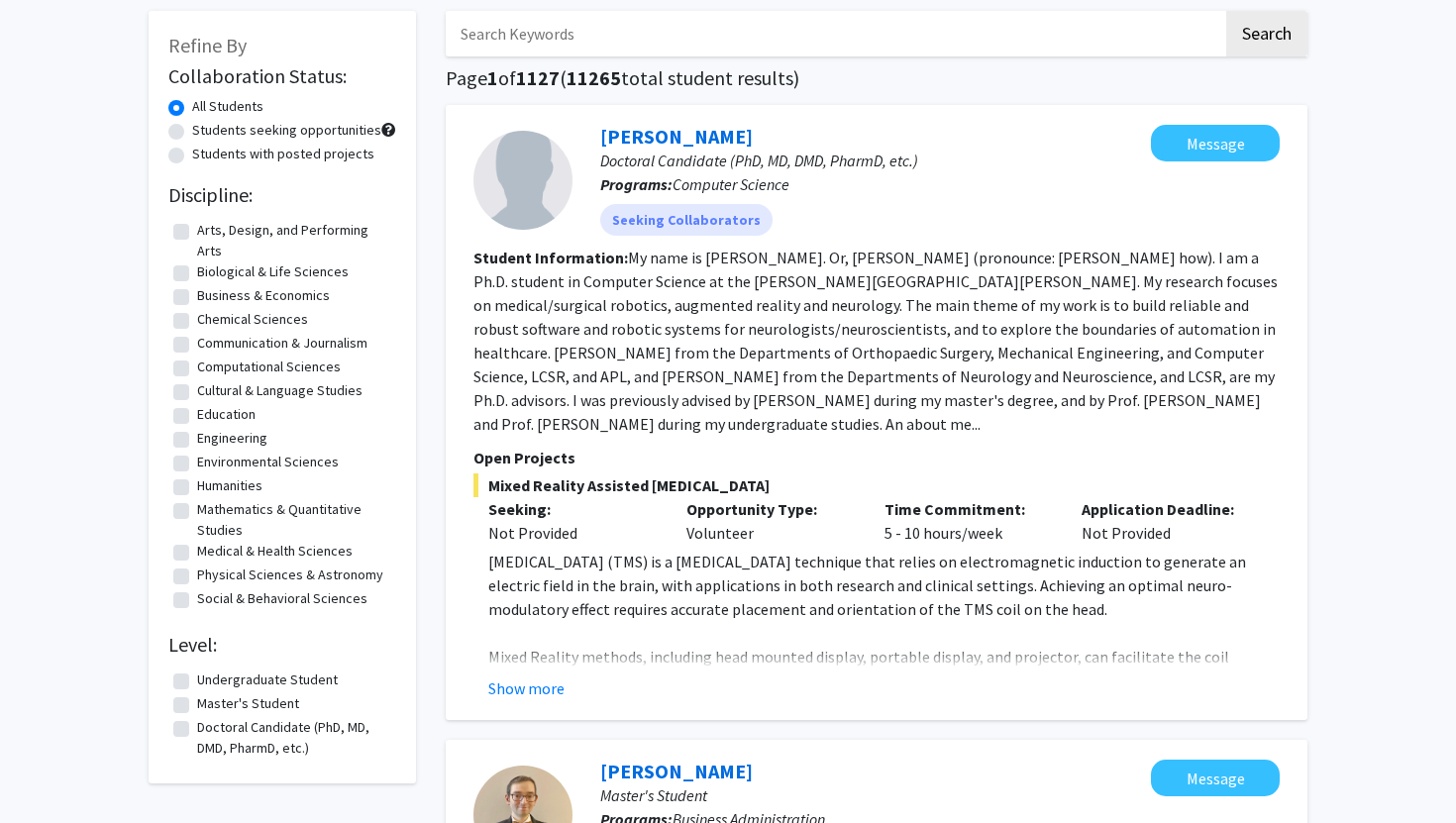scroll, scrollTop: 119, scrollLeft: 0, axis: vertical 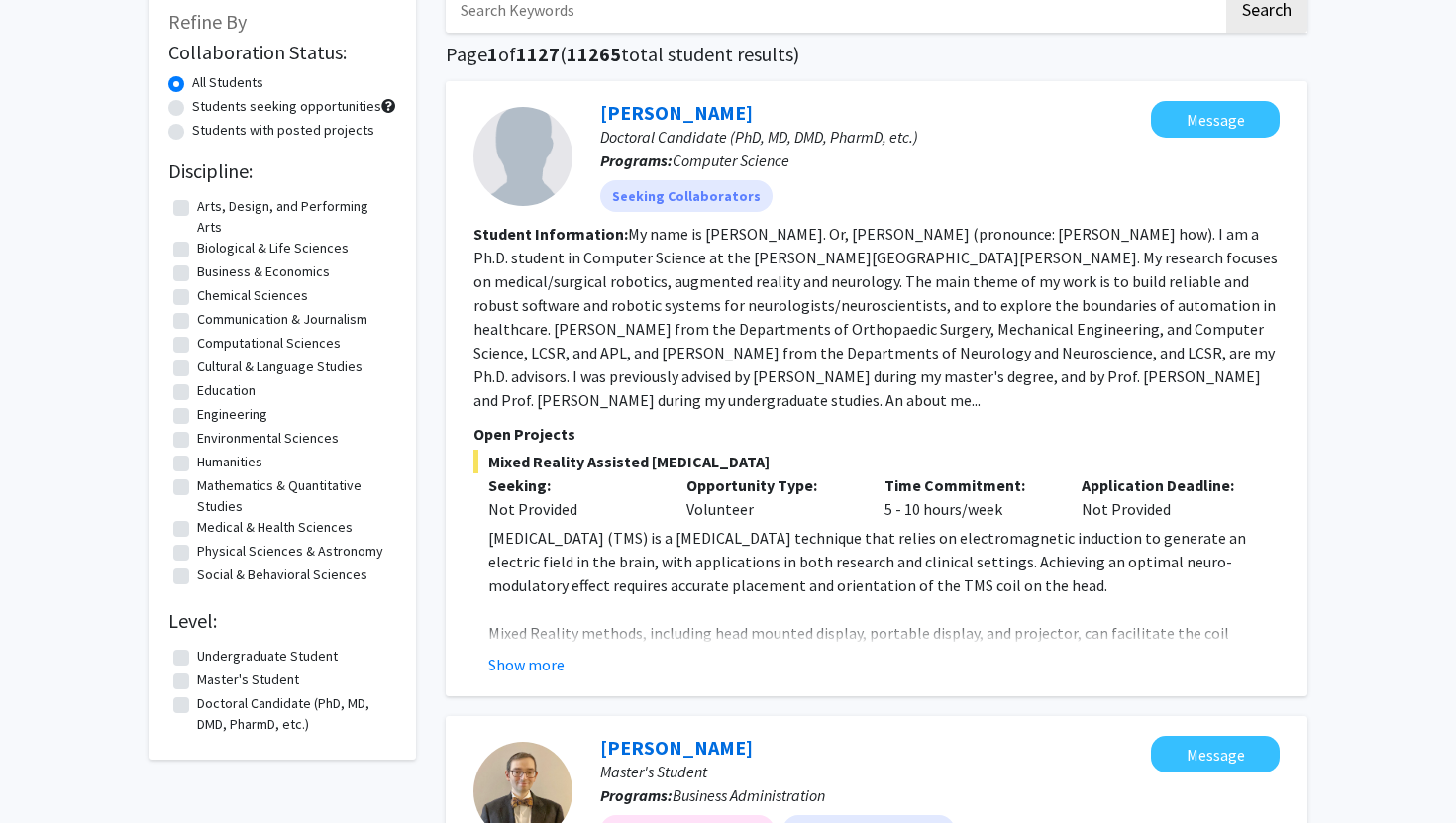 click on "Undergraduate Student" 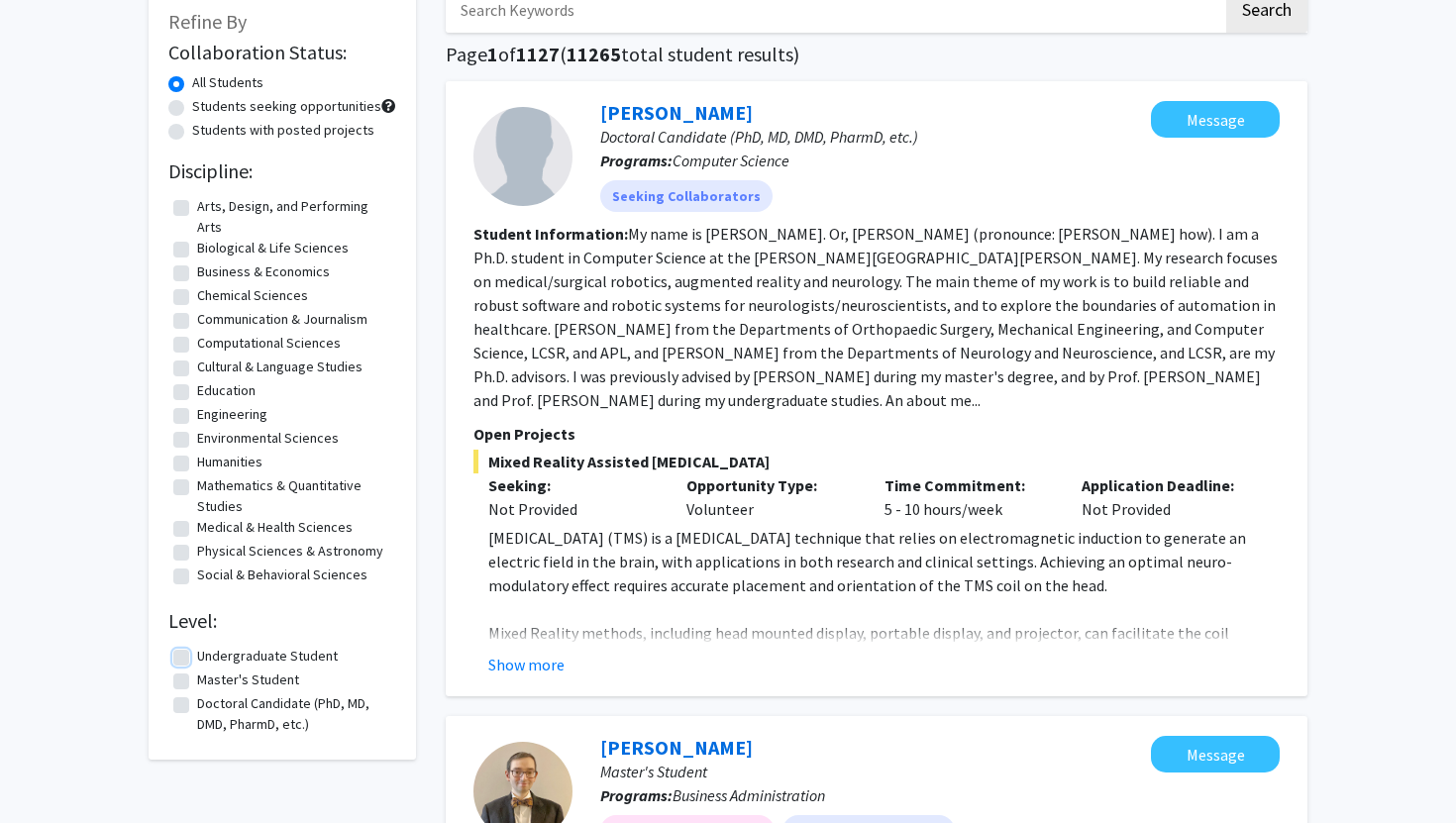 click on "Undergraduate Student" at bounding box center (203, 652) 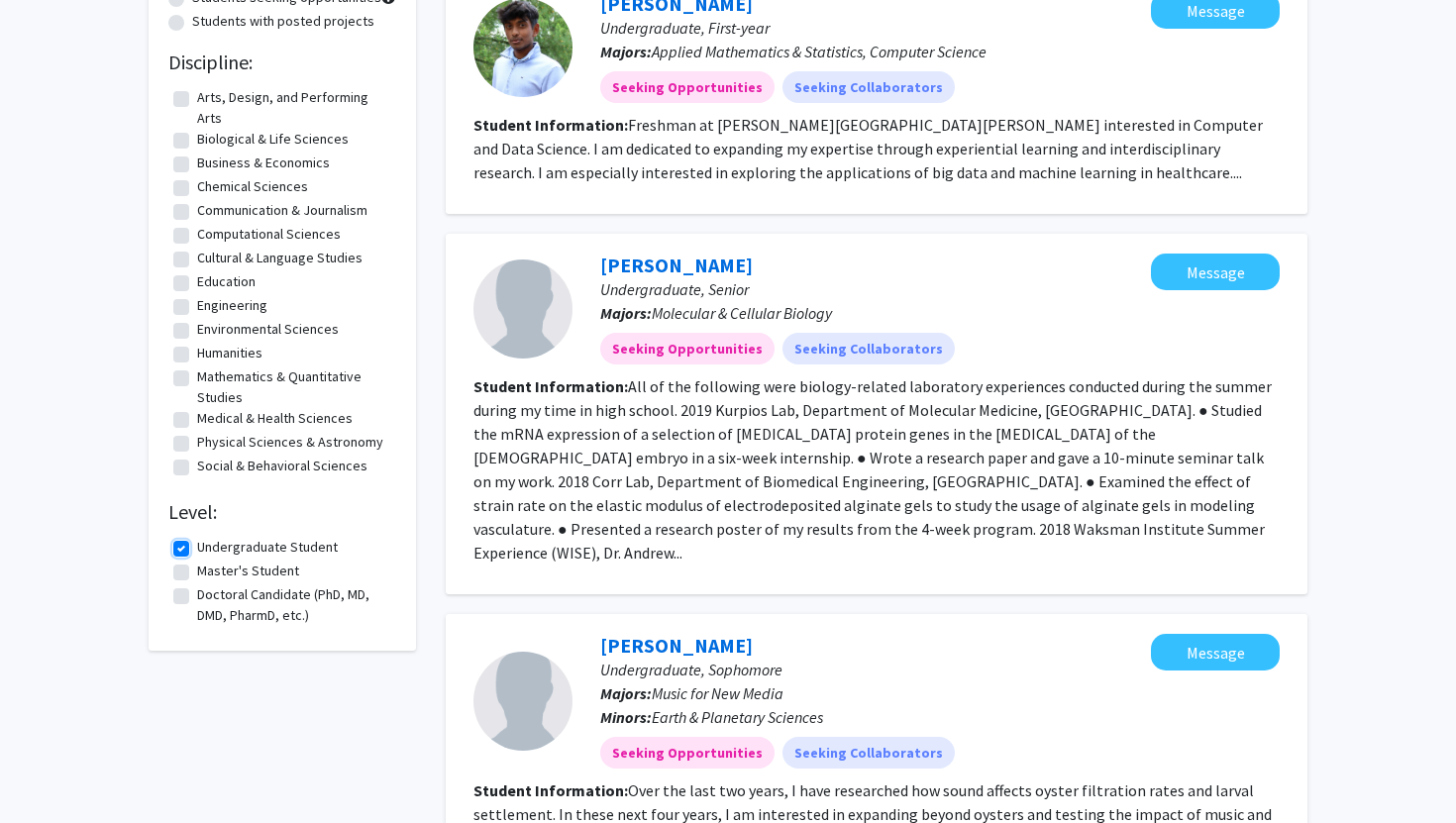 scroll, scrollTop: 380, scrollLeft: 0, axis: vertical 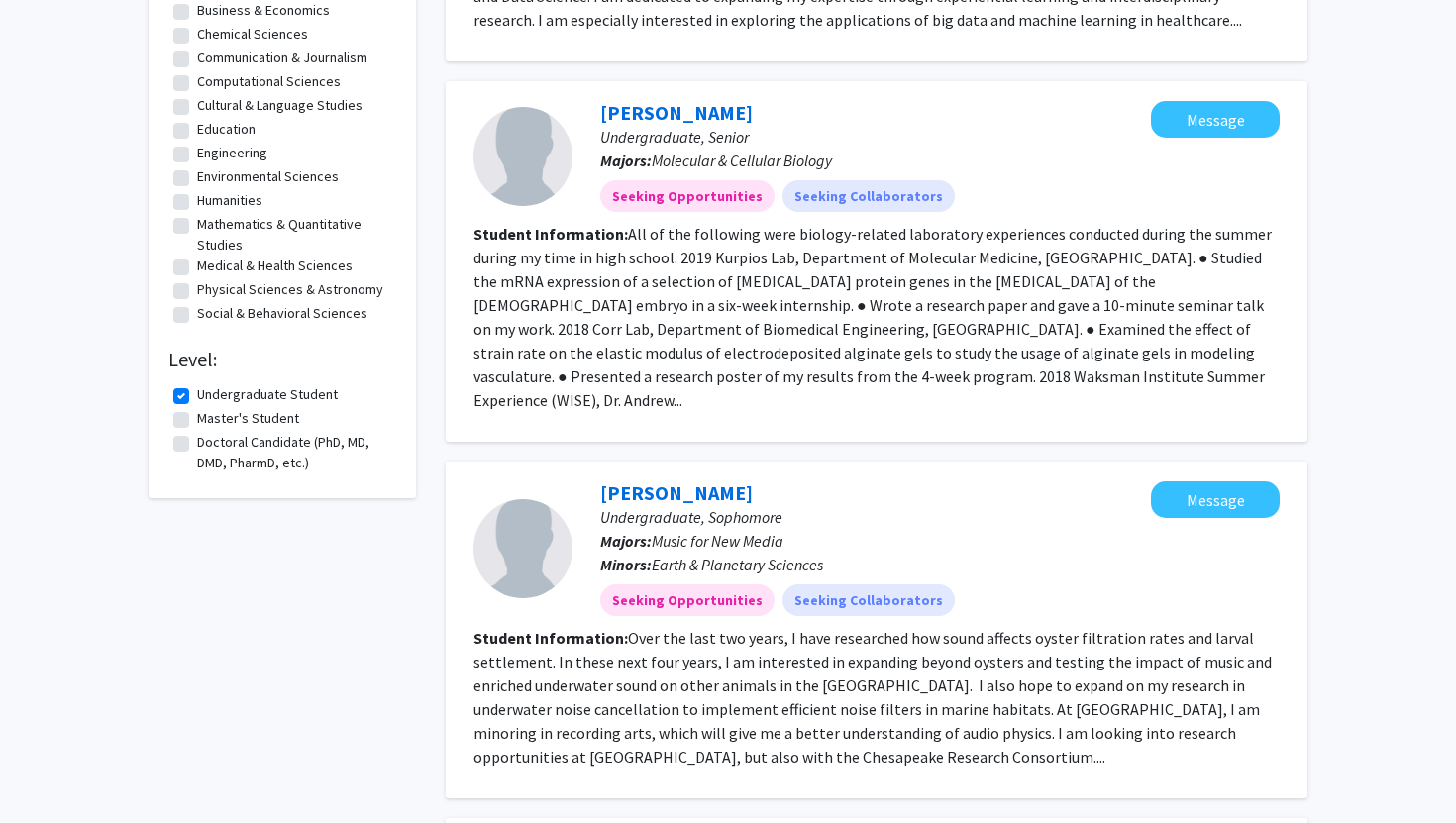 click on "Undergraduate Student" 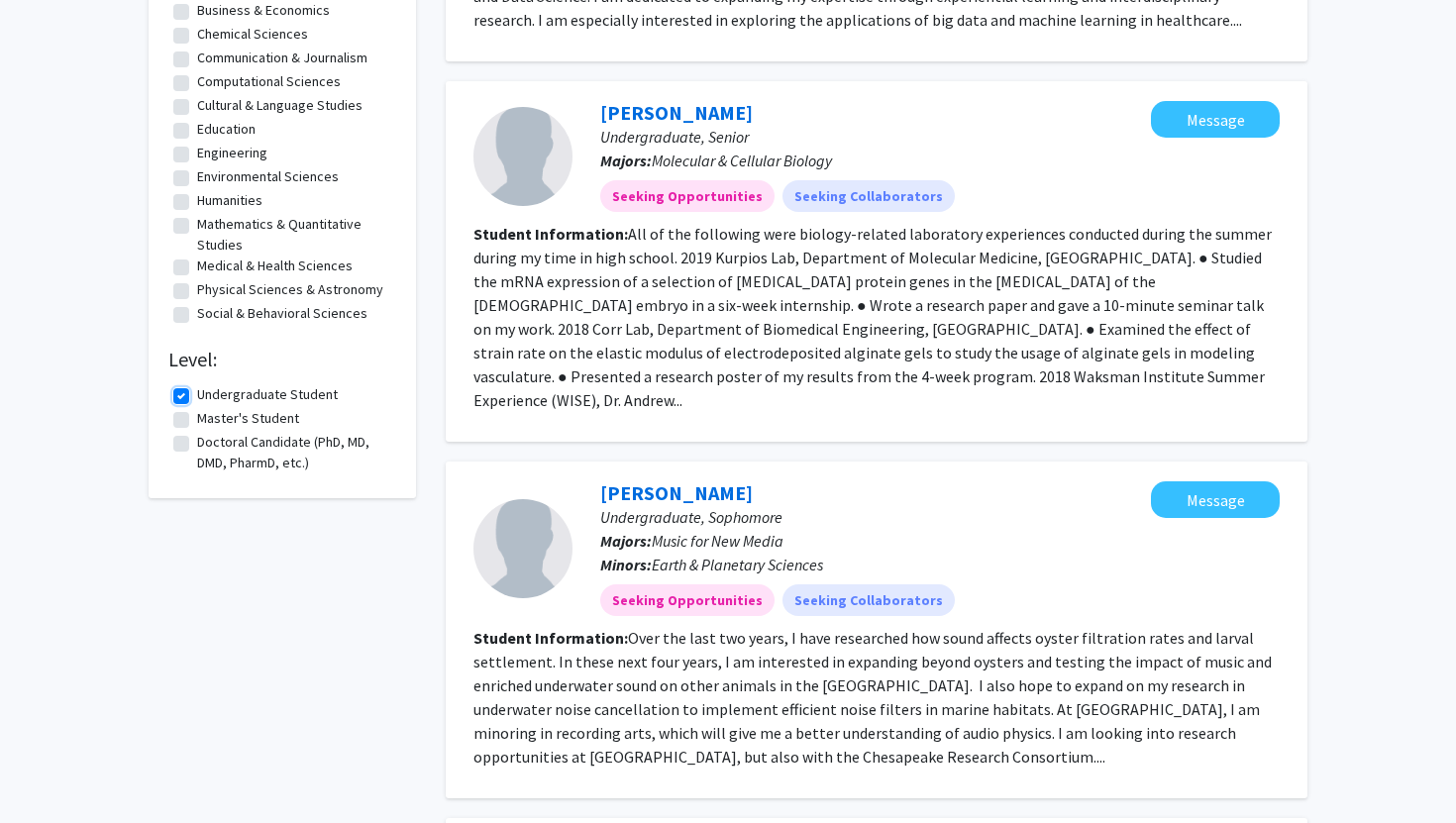click on "Undergraduate Student" at bounding box center [203, 390] 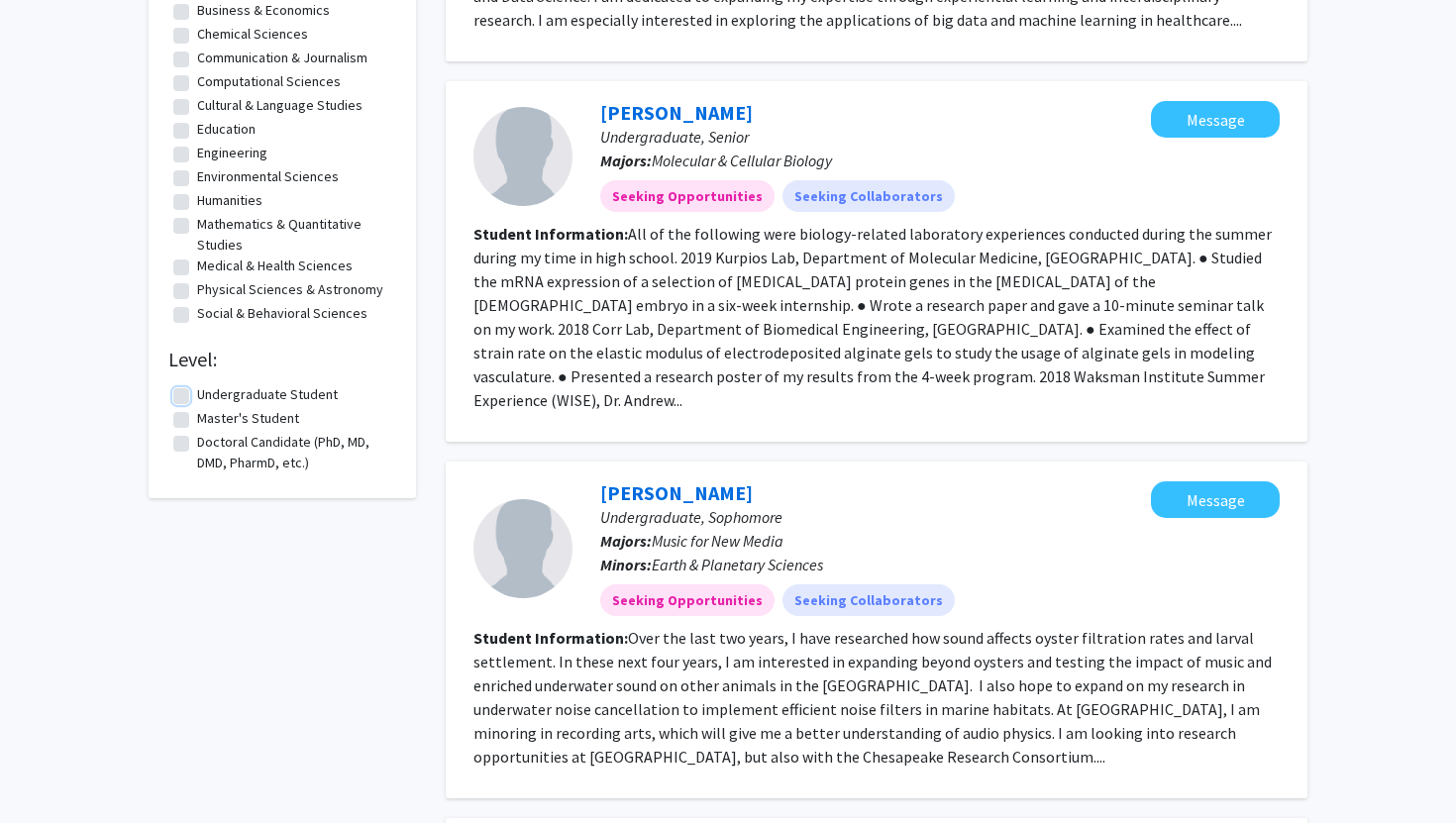 scroll, scrollTop: 0, scrollLeft: 0, axis: both 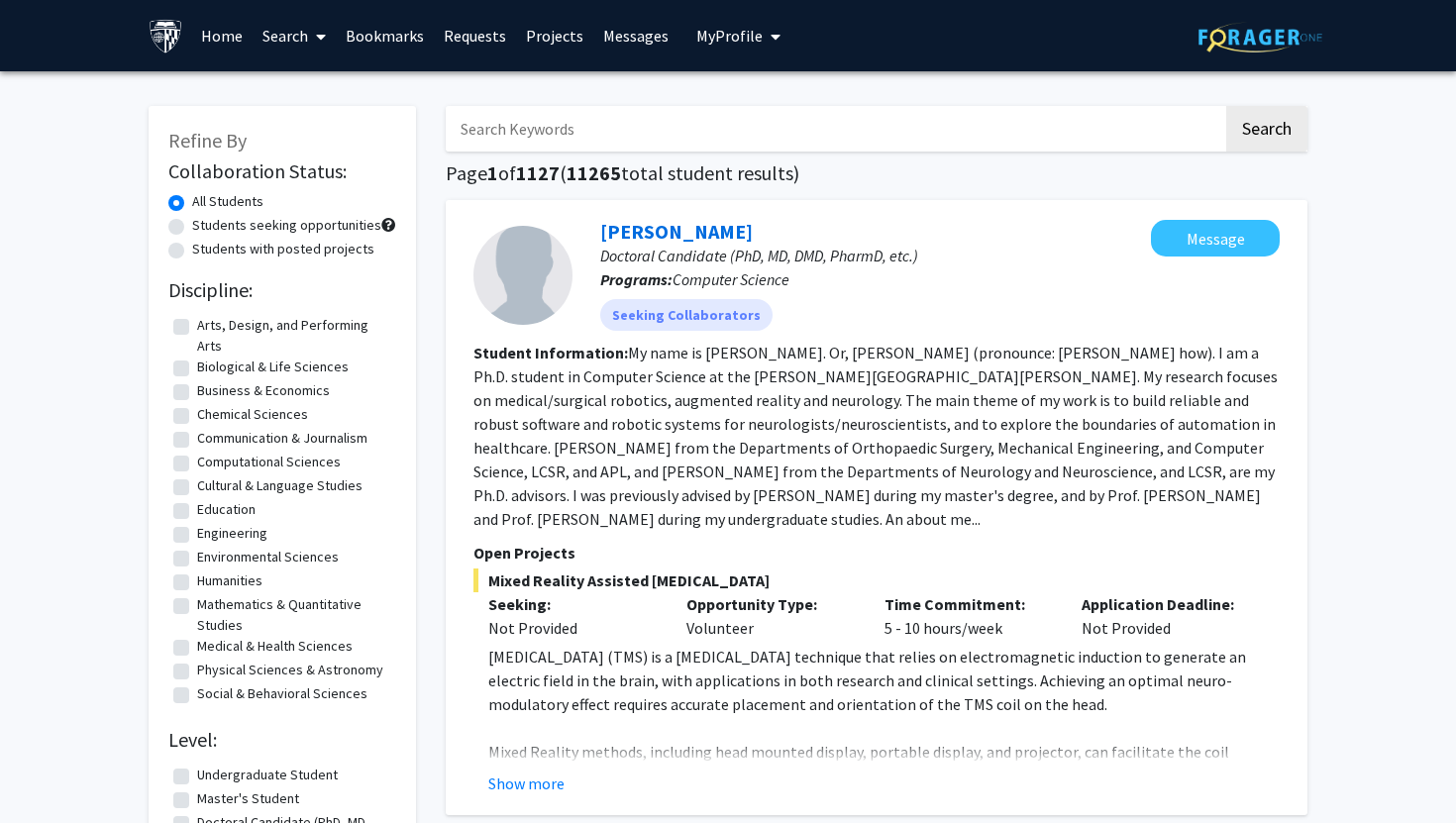 click on "Students seeking opportunities" 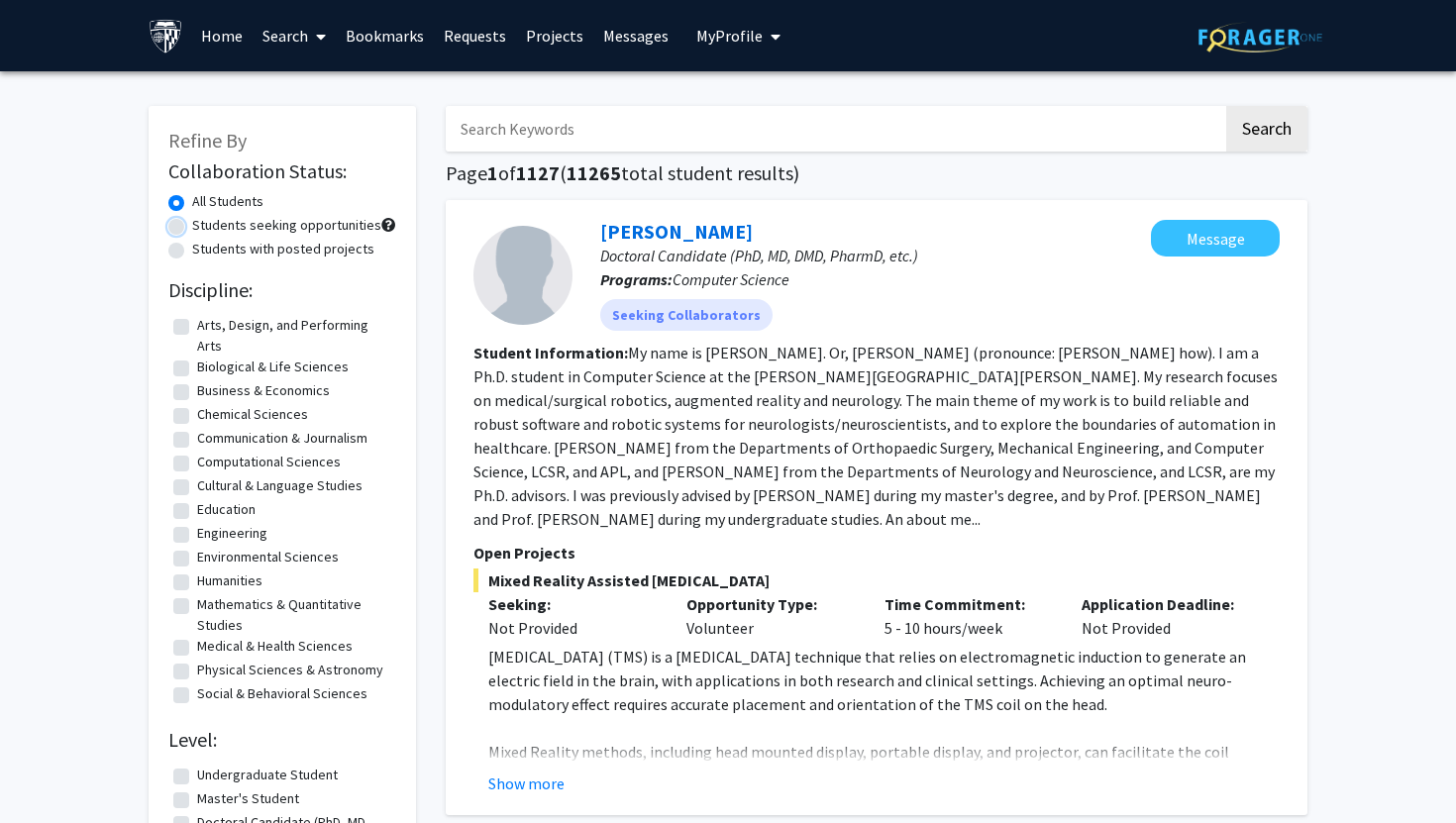 radio on "true" 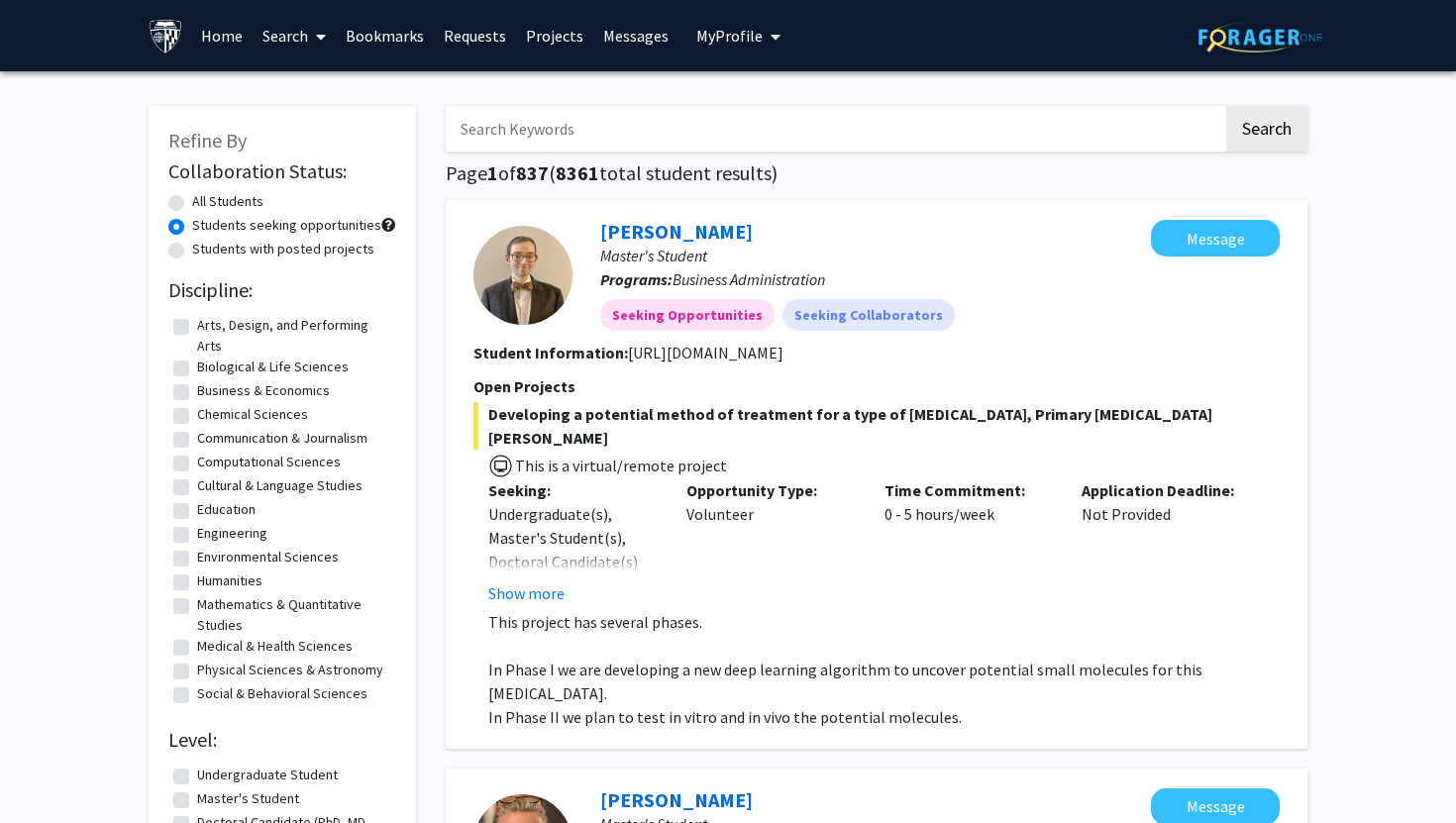 drag, startPoint x: 219, startPoint y: 200, endPoint x: 325, endPoint y: 261, distance: 122.29881 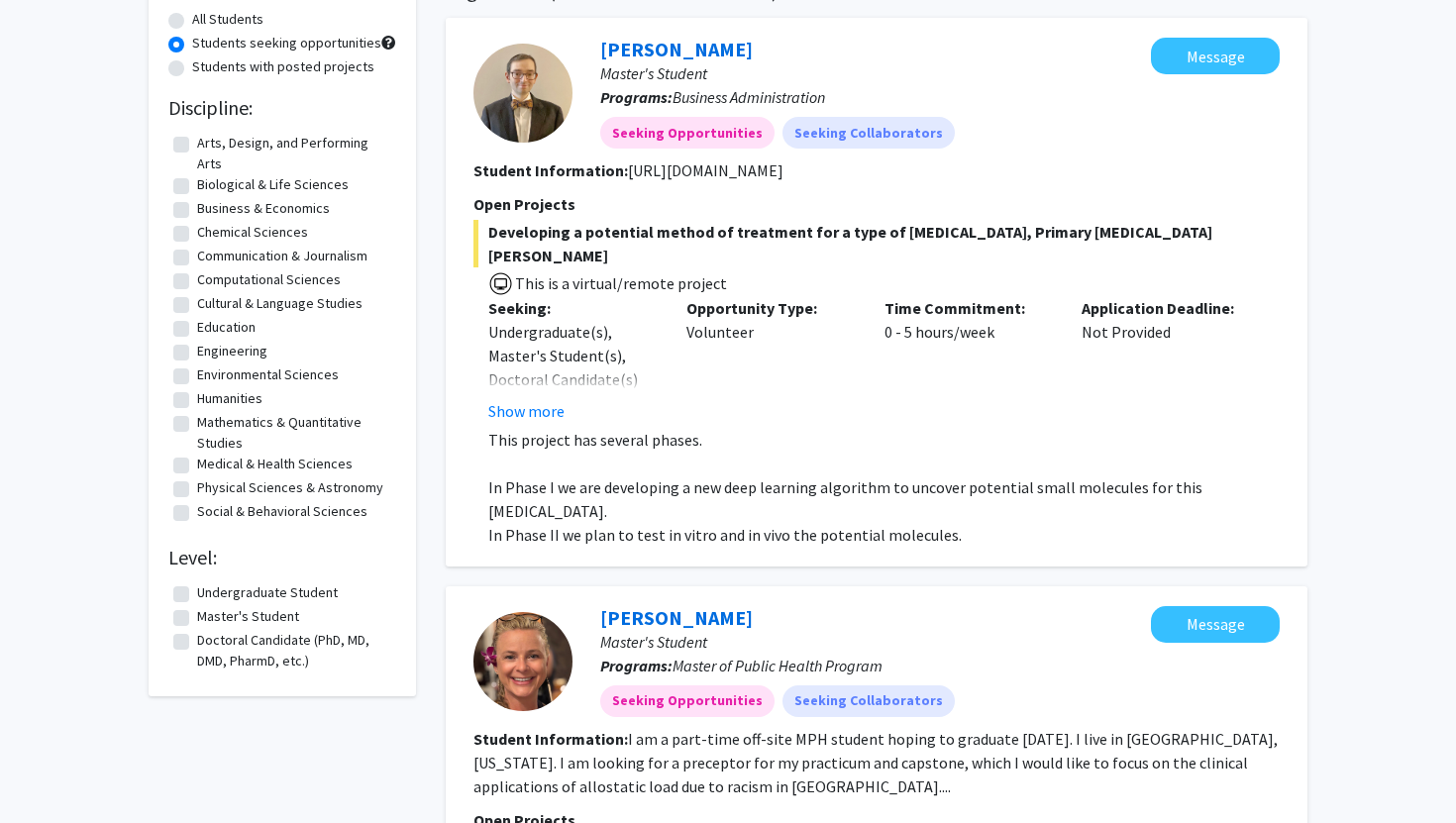 scroll, scrollTop: 125, scrollLeft: 0, axis: vertical 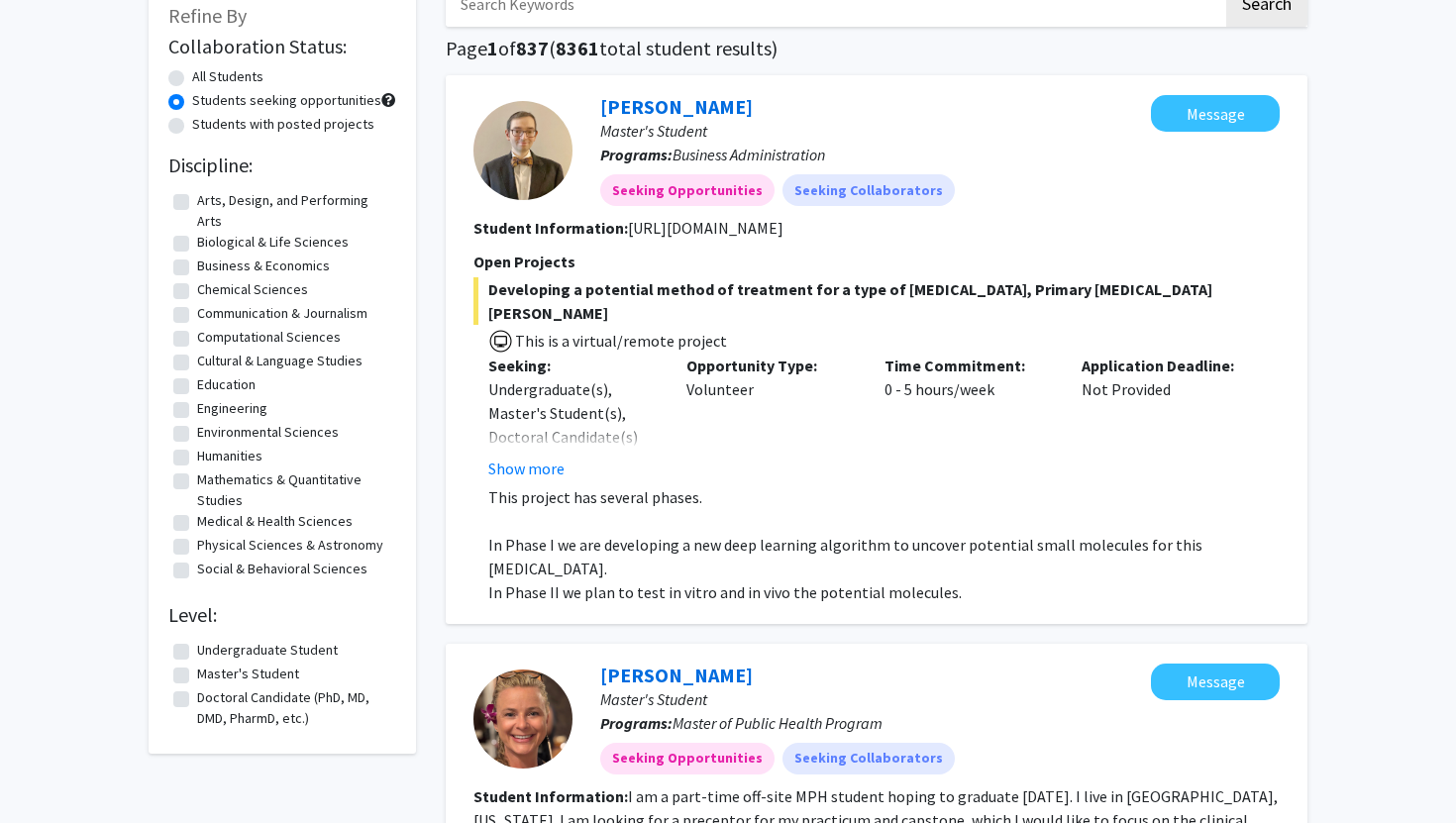 click on "All Students" 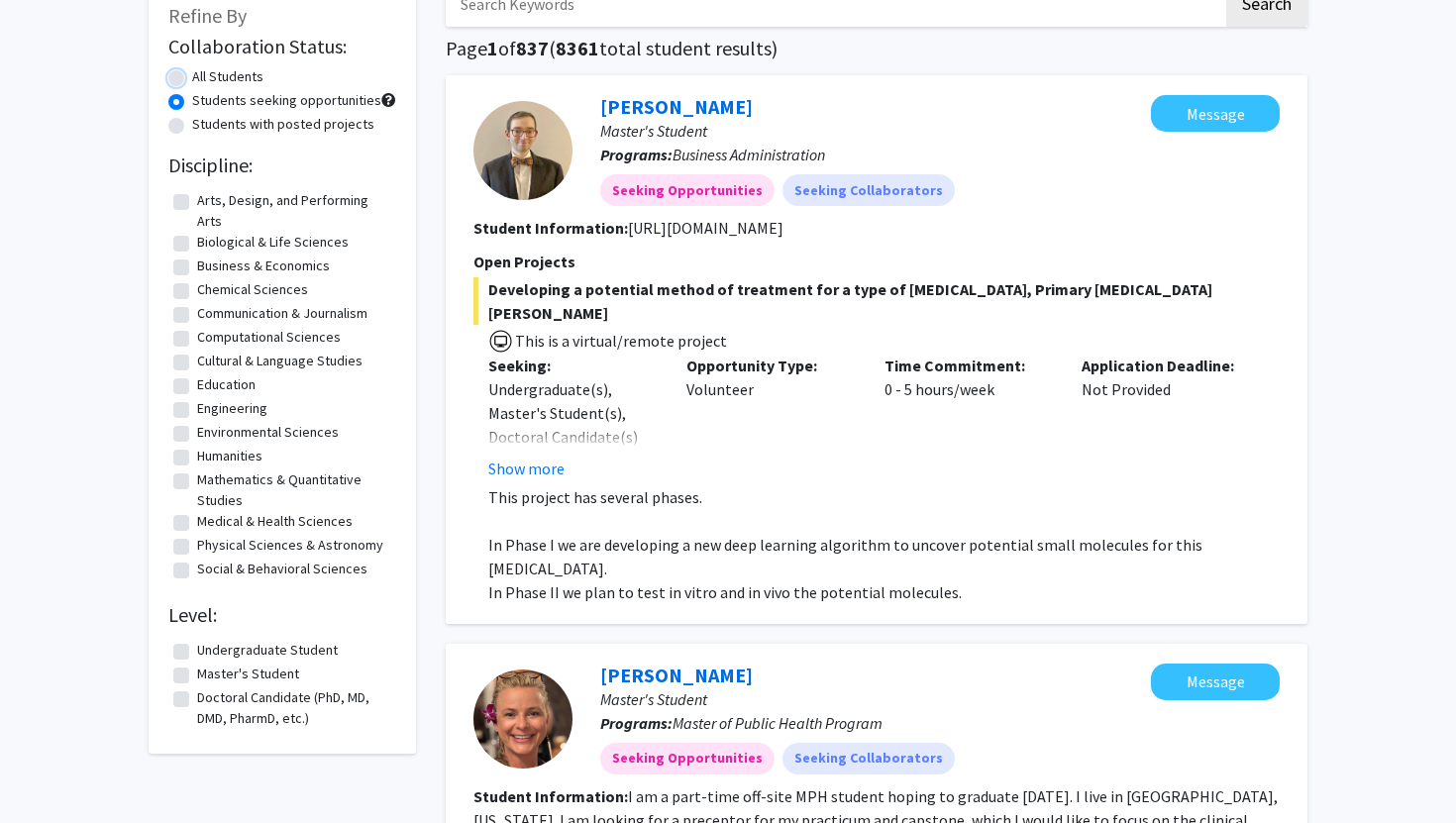 click on "All Students" at bounding box center [198, 72] 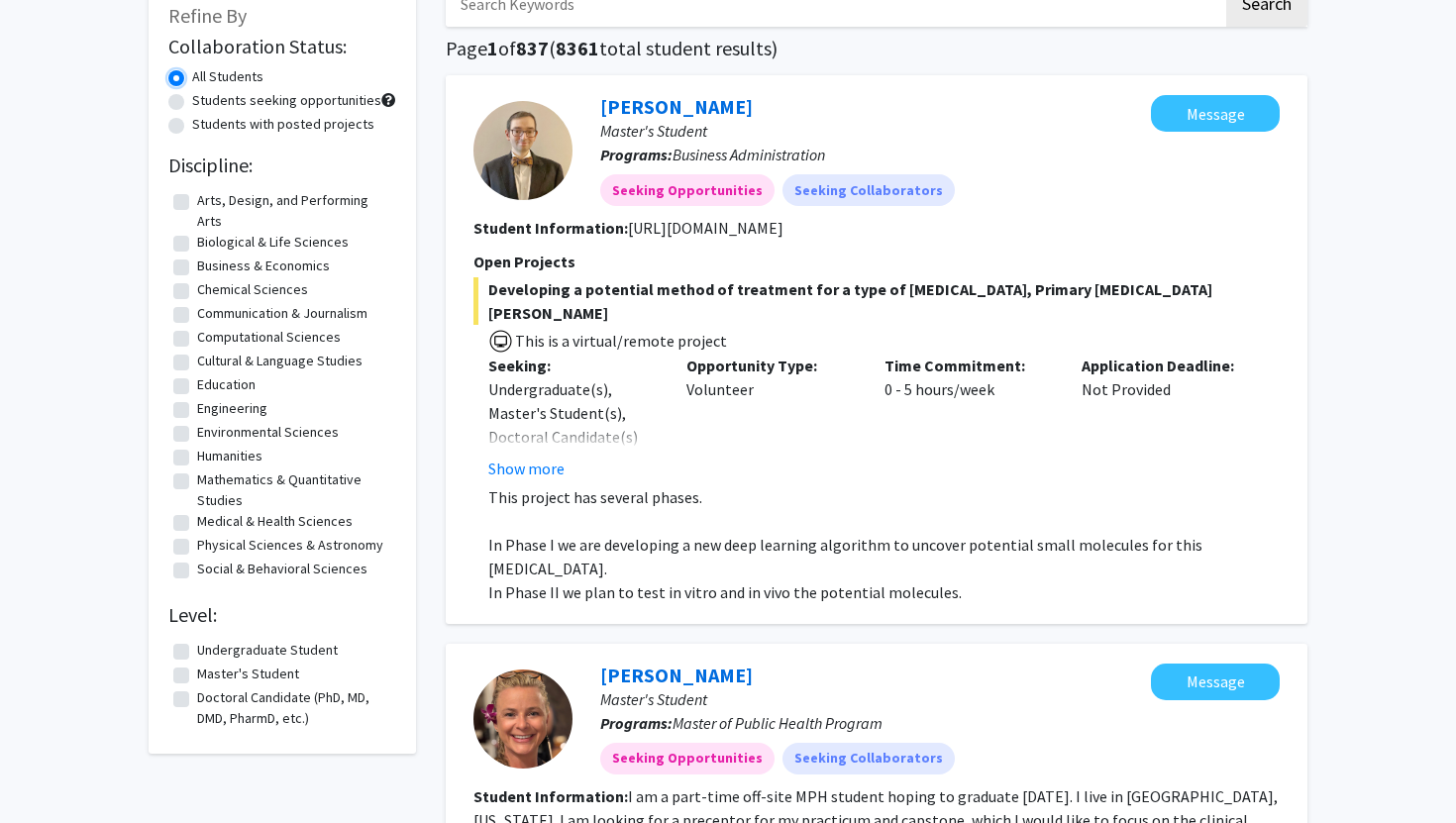 scroll, scrollTop: 0, scrollLeft: 0, axis: both 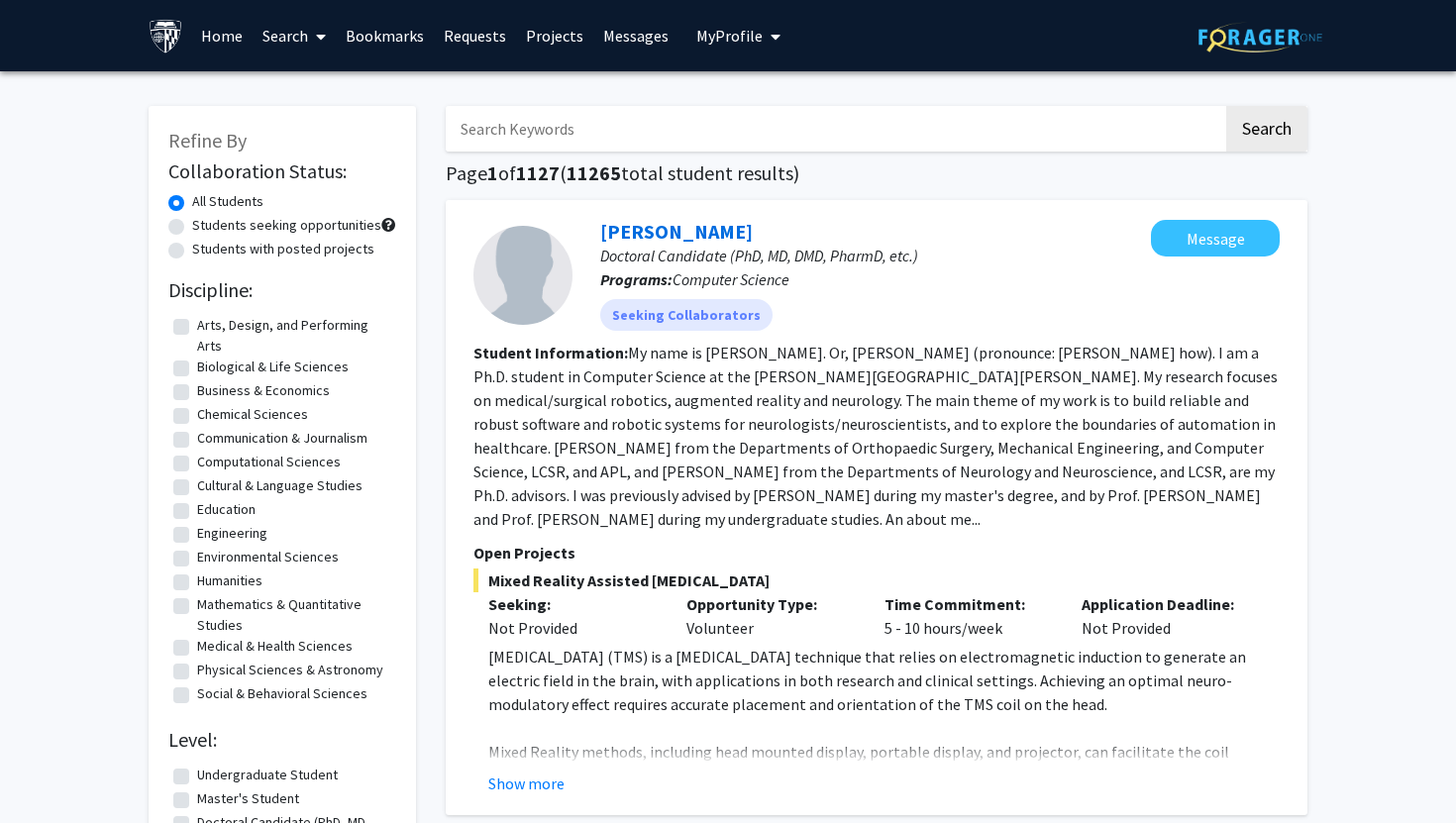 click on "Students with posted projects" 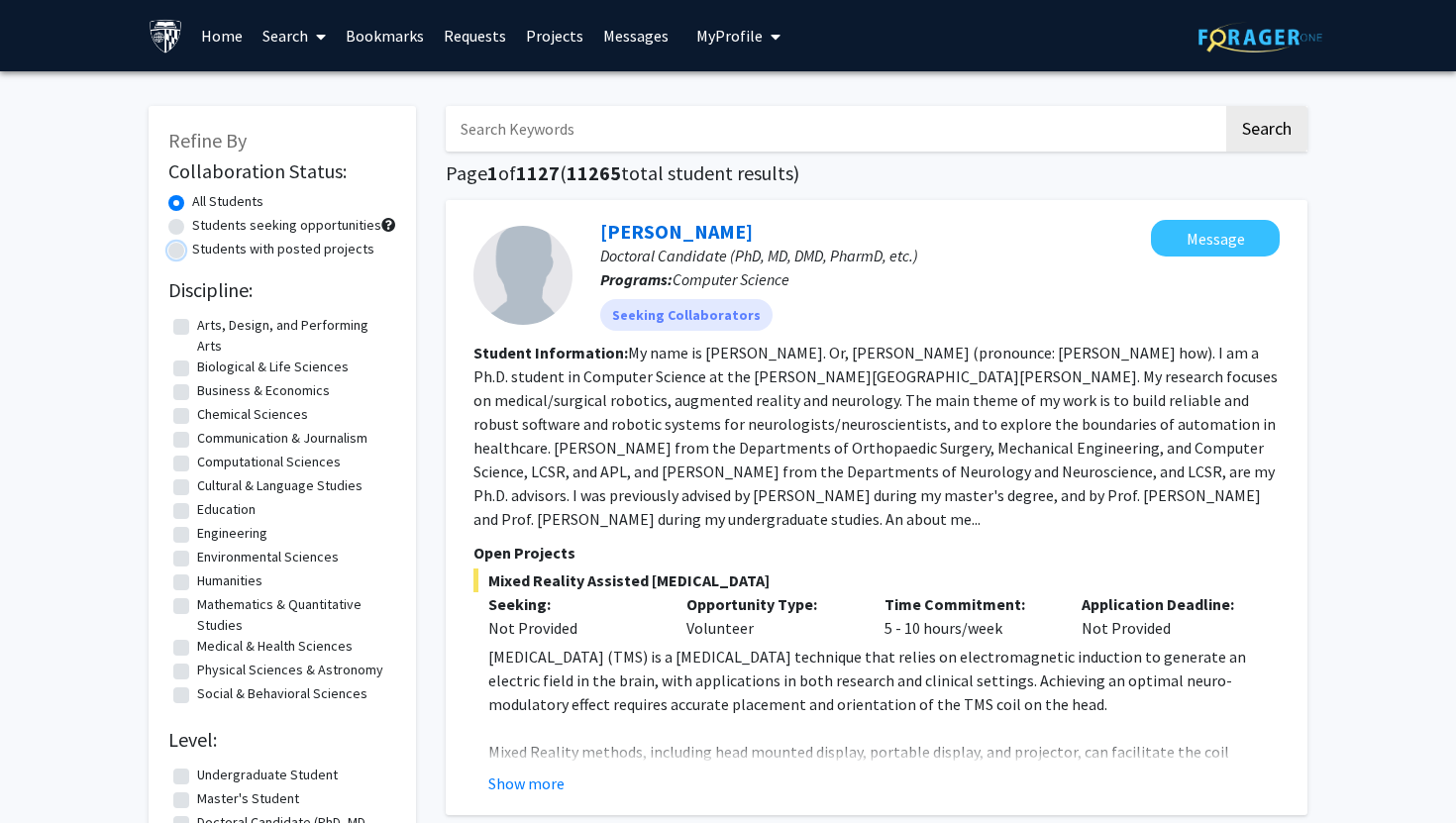 click on "Students with posted projects" at bounding box center [198, 245] 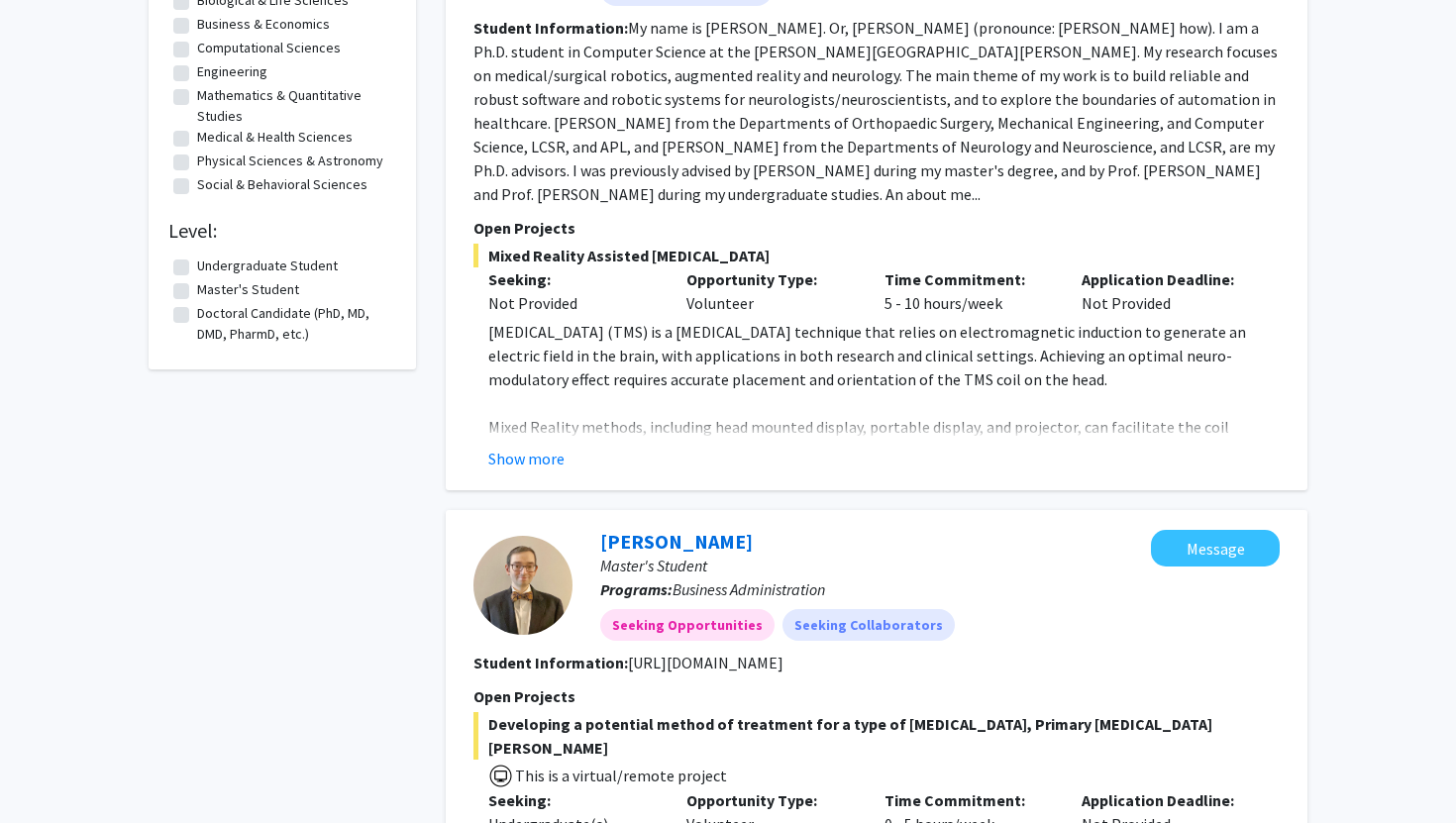 scroll, scrollTop: 560, scrollLeft: 0, axis: vertical 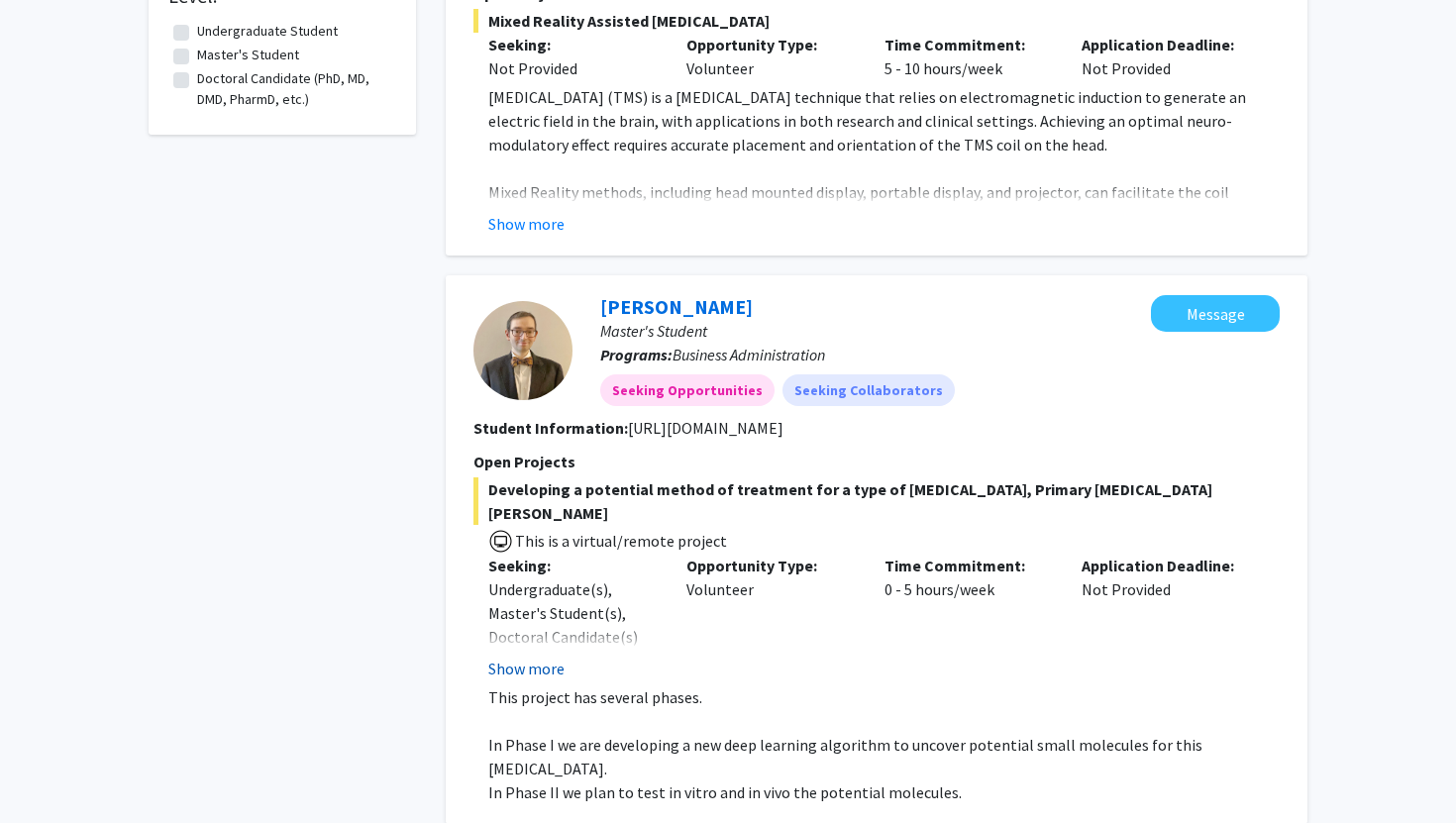 click on "Show more" 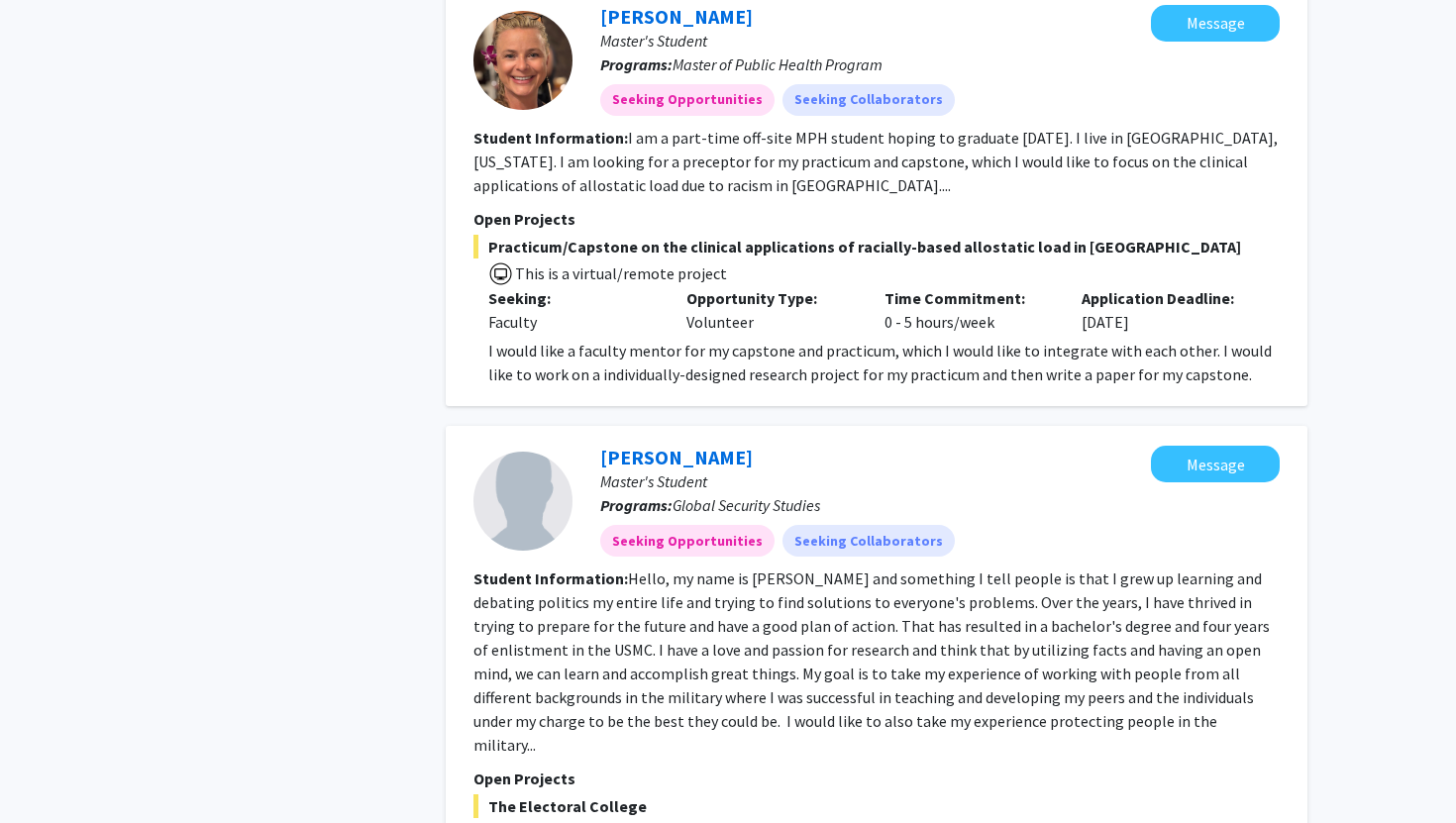 scroll, scrollTop: 1586, scrollLeft: 0, axis: vertical 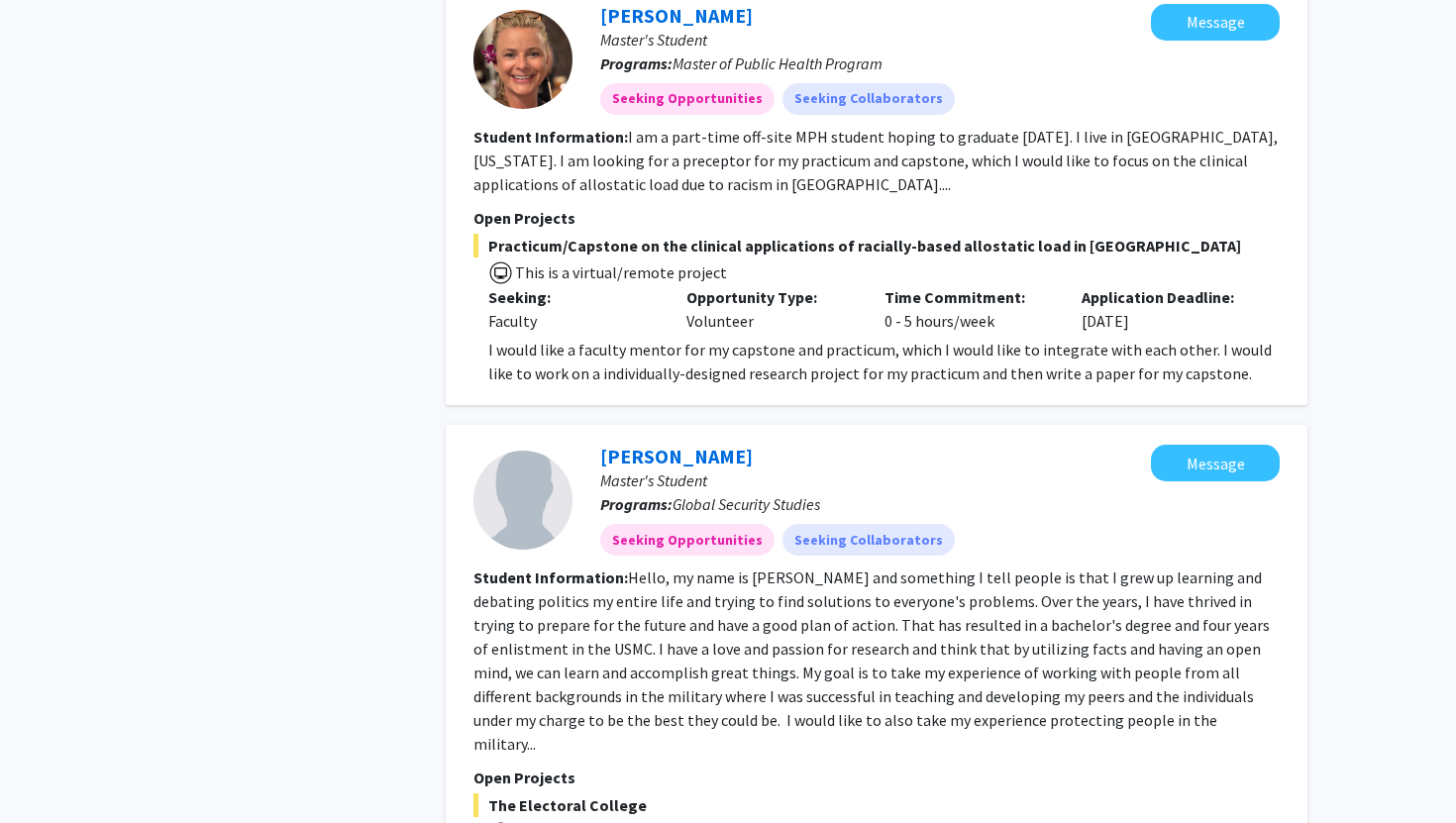 type 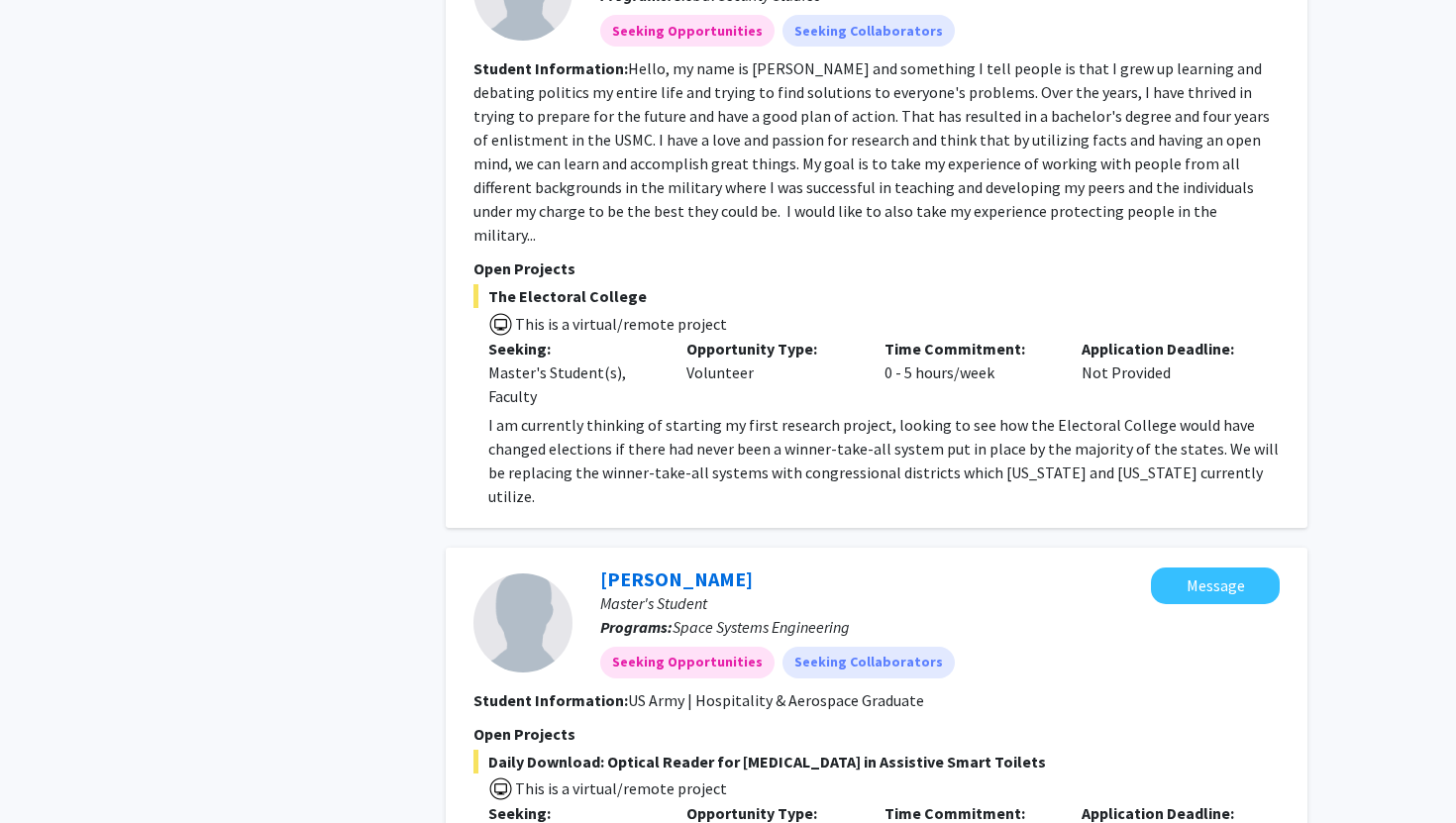 scroll, scrollTop: 2106, scrollLeft: 0, axis: vertical 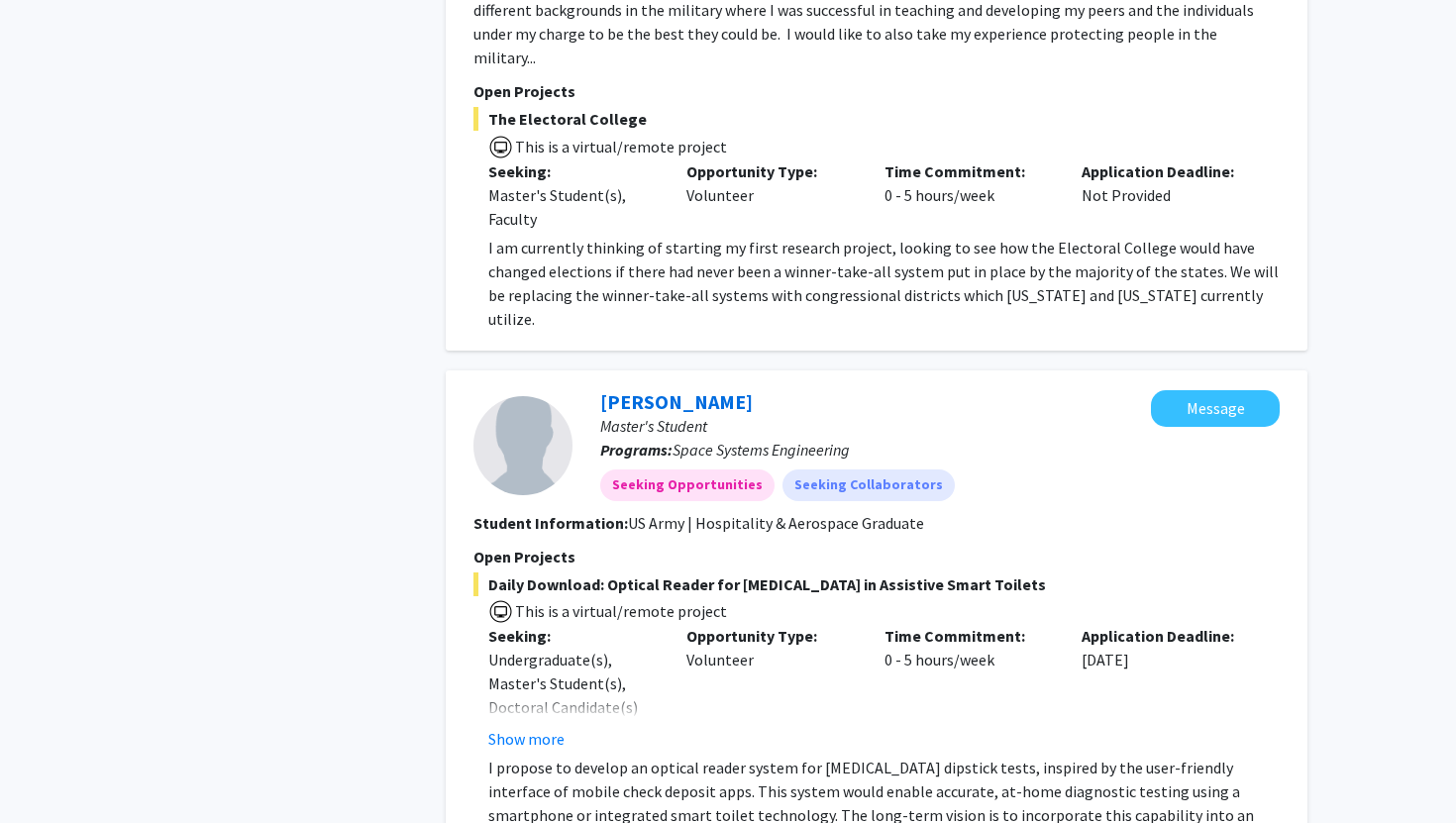 click on "Show more" 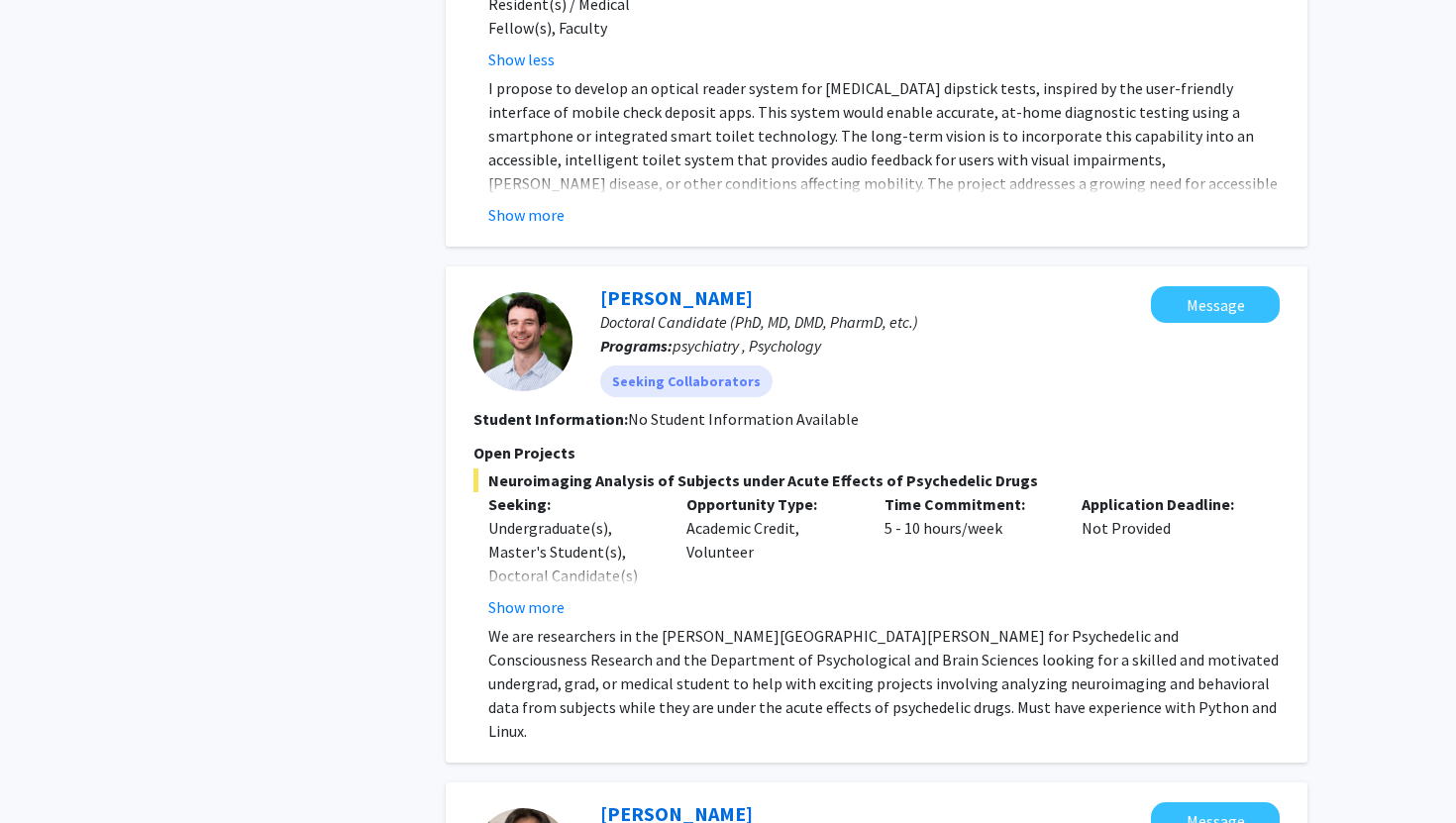 scroll, scrollTop: 3413, scrollLeft: 0, axis: vertical 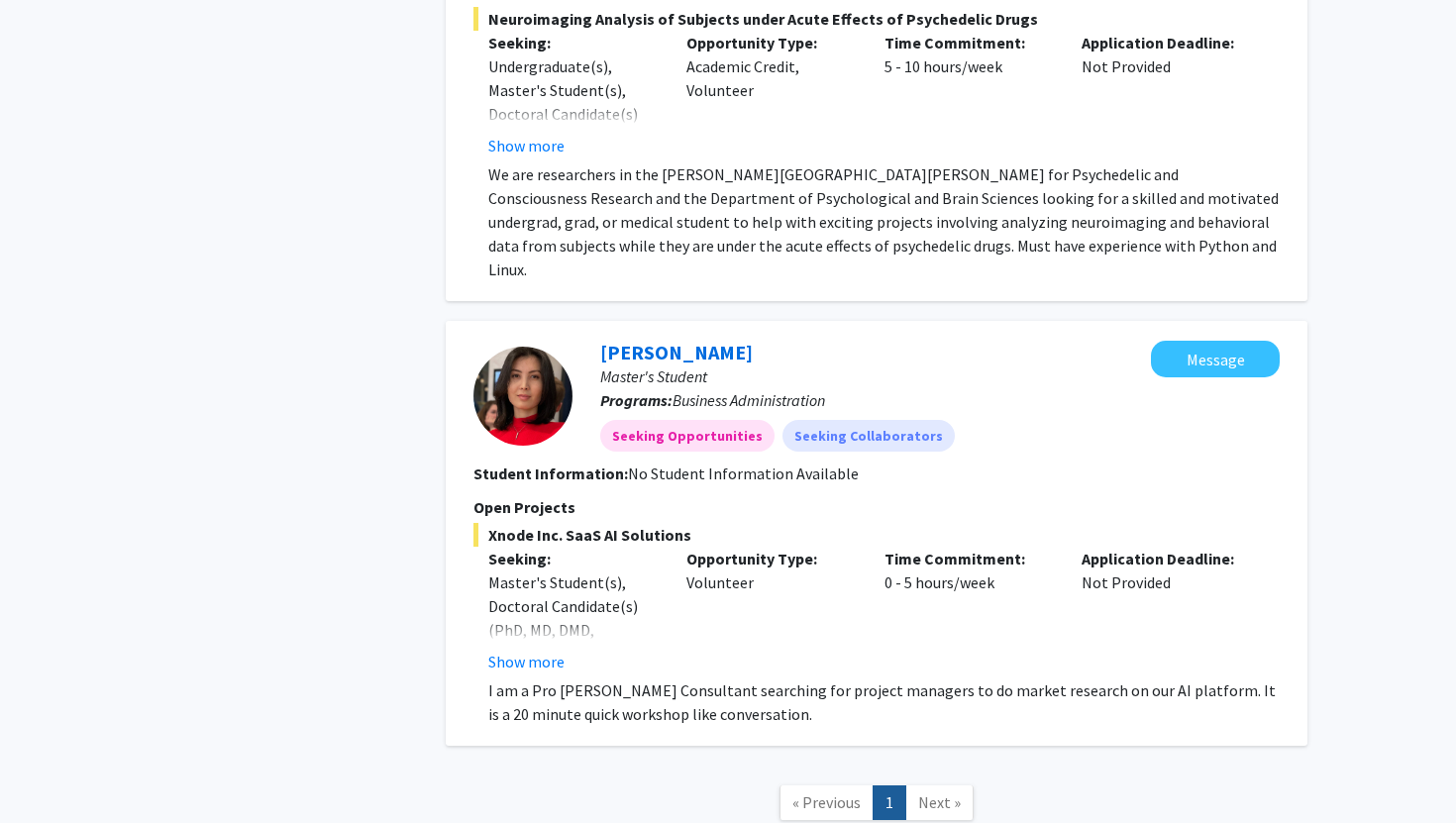 type 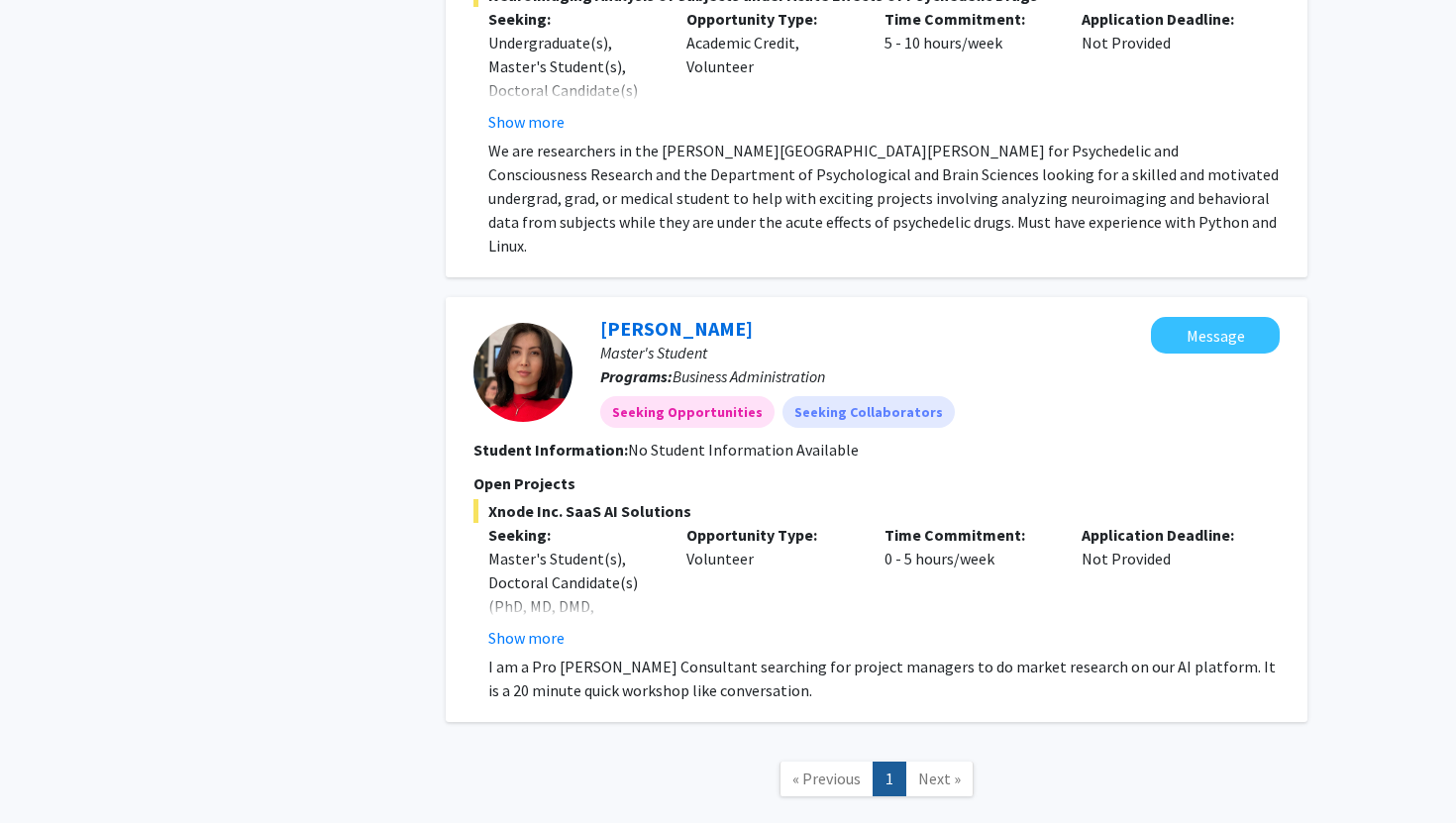 click on "« Previous  1  Next »" 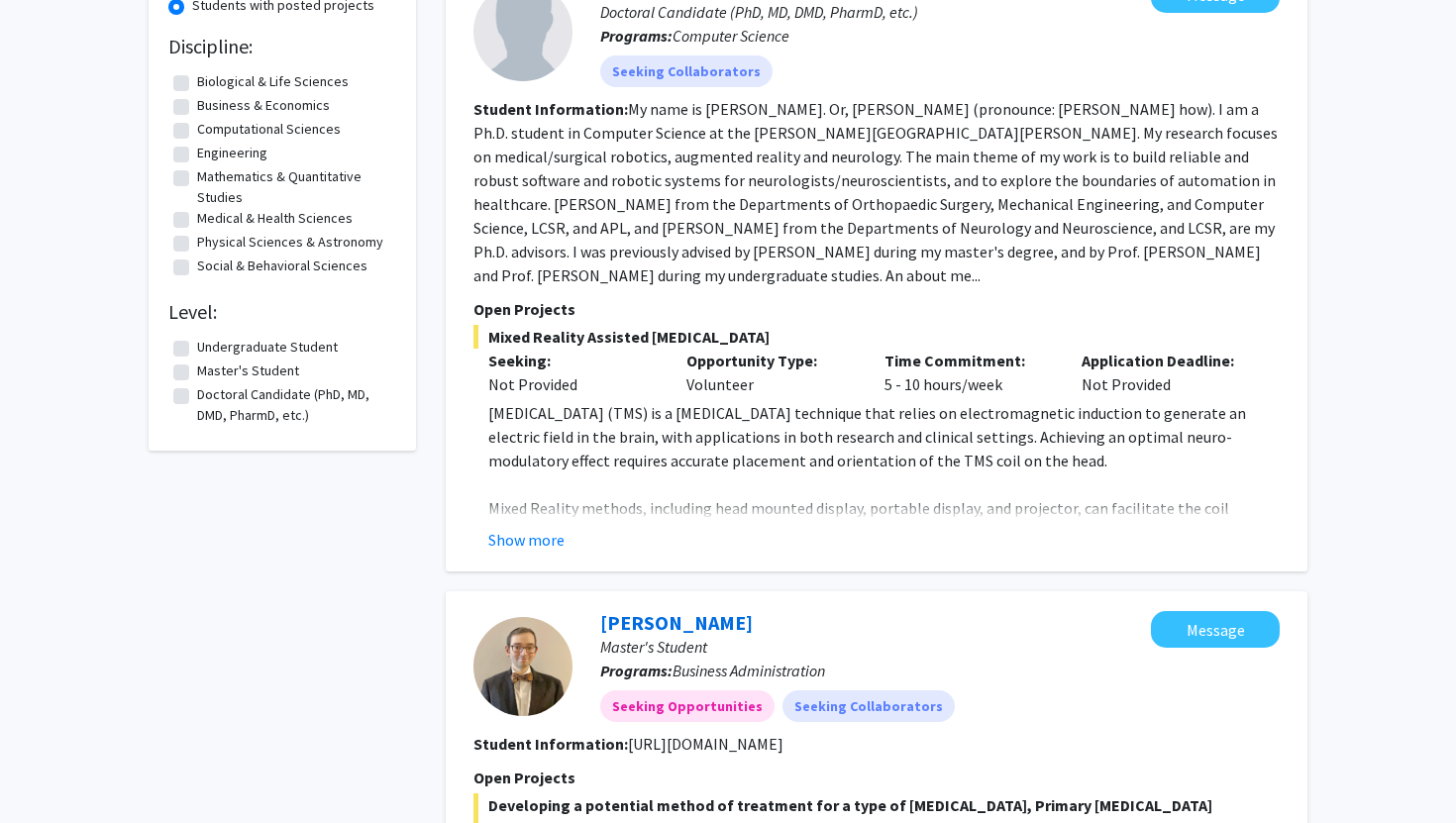 scroll, scrollTop: 0, scrollLeft: 0, axis: both 